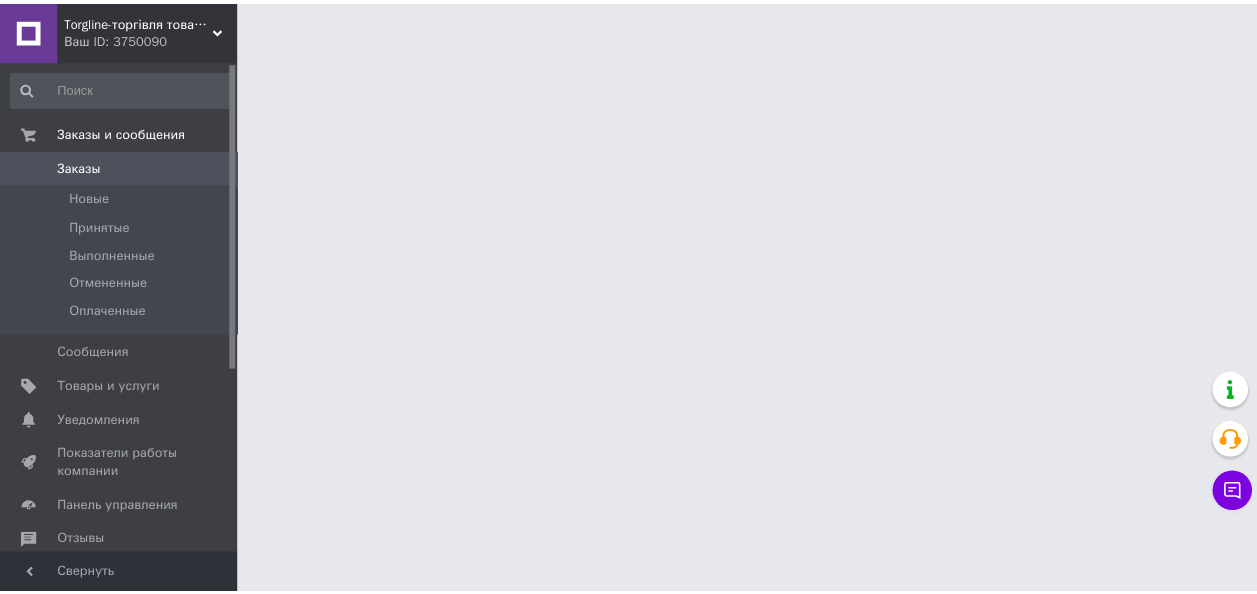 scroll, scrollTop: 0, scrollLeft: 0, axis: both 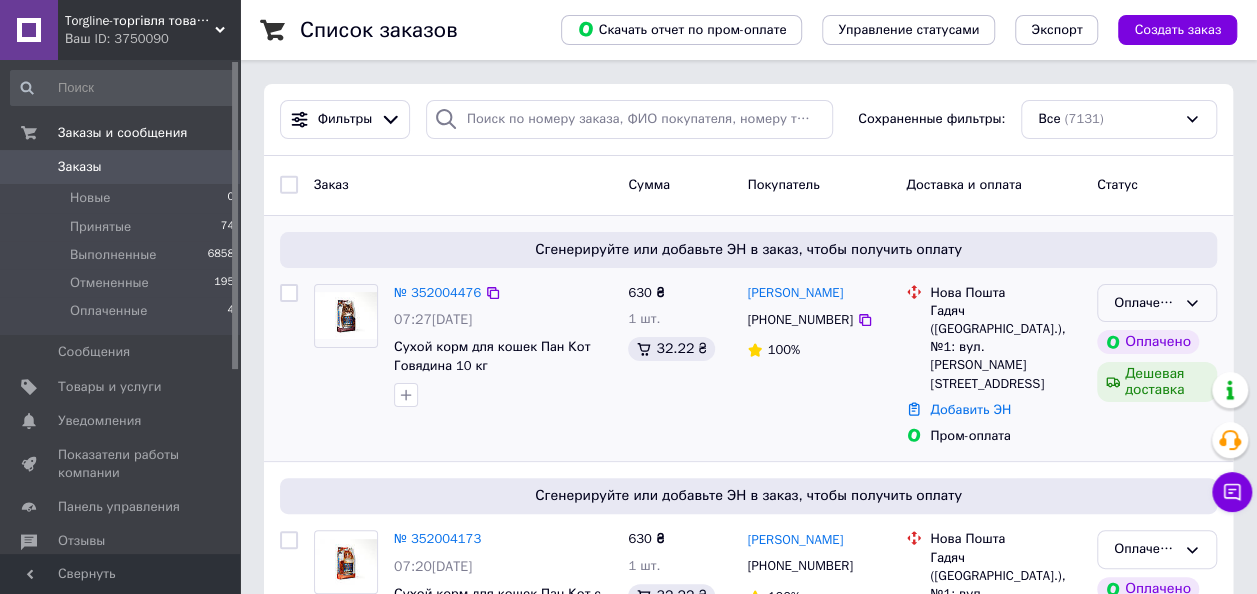 click 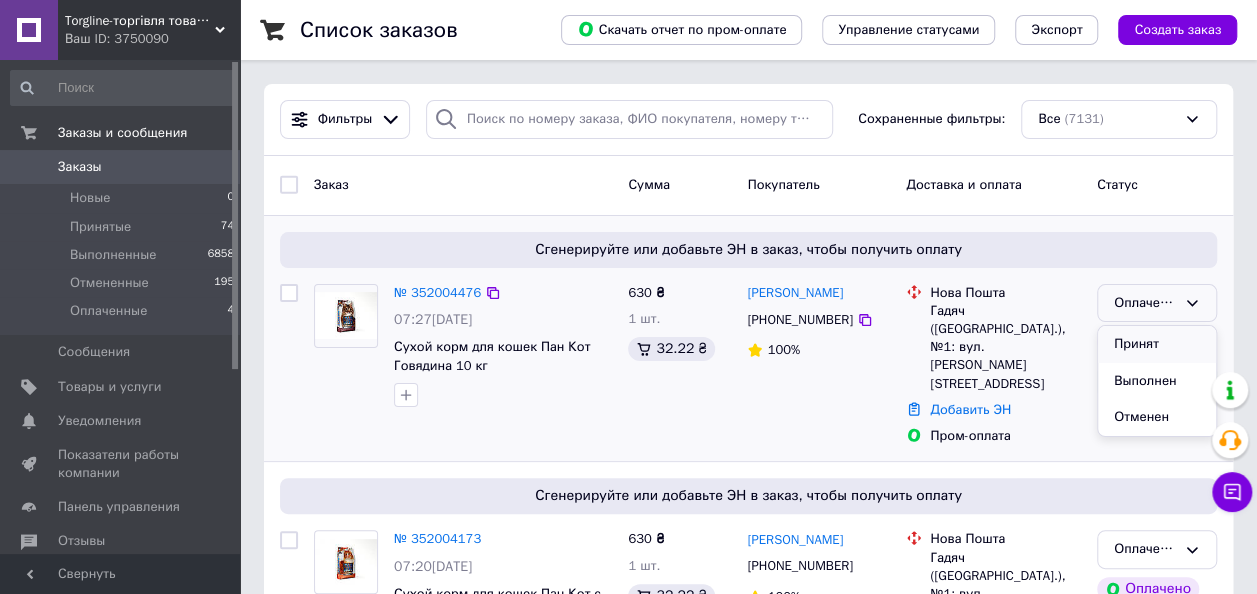 click on "Принят" at bounding box center (1157, 344) 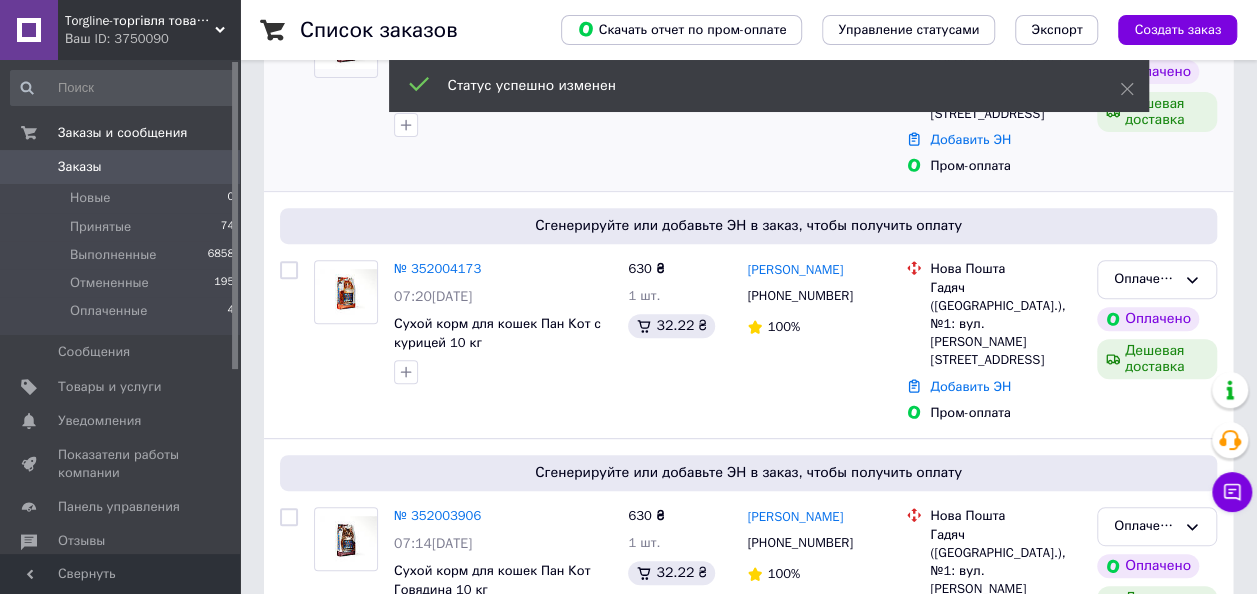 scroll, scrollTop: 344, scrollLeft: 0, axis: vertical 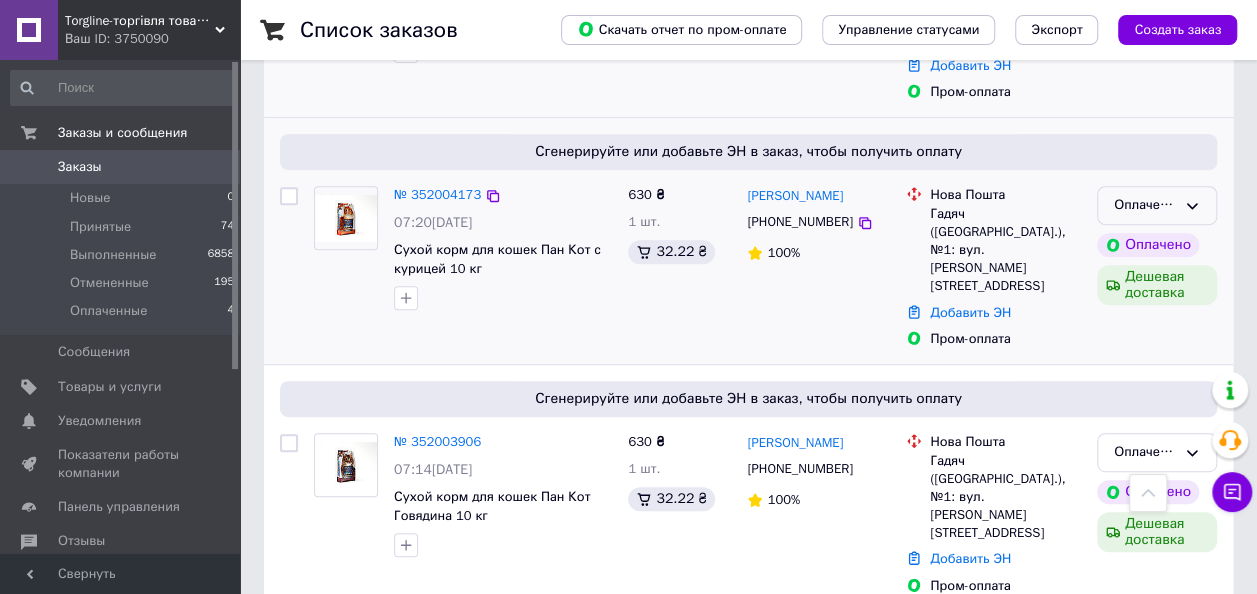 click 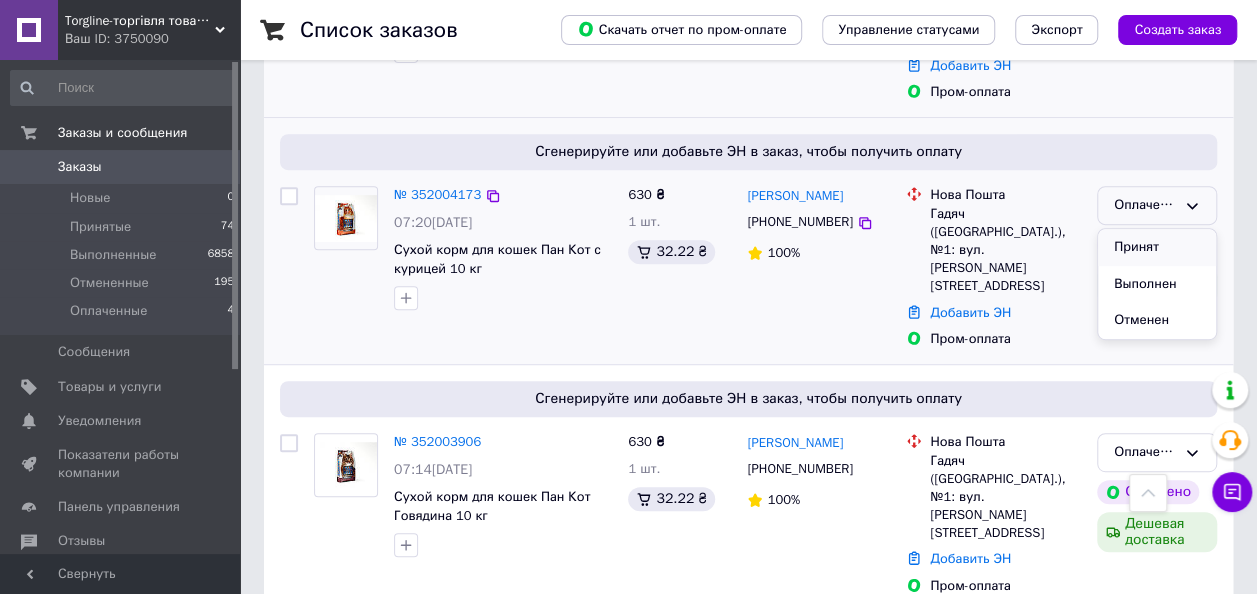 click on "Принят" at bounding box center (1157, 247) 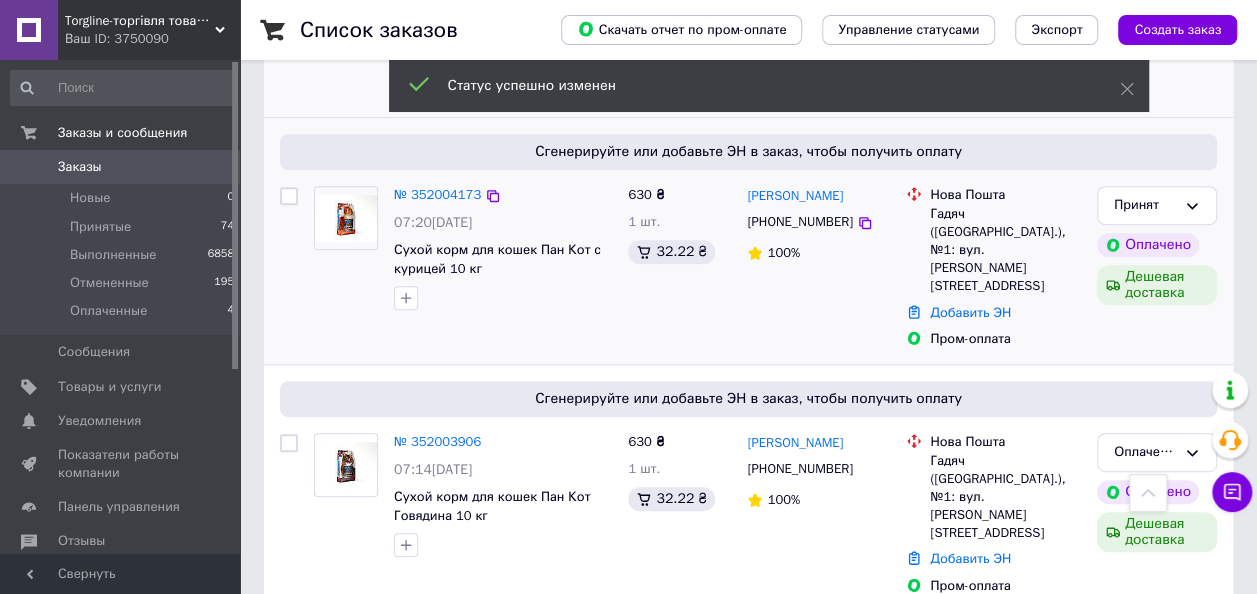 scroll, scrollTop: 580, scrollLeft: 0, axis: vertical 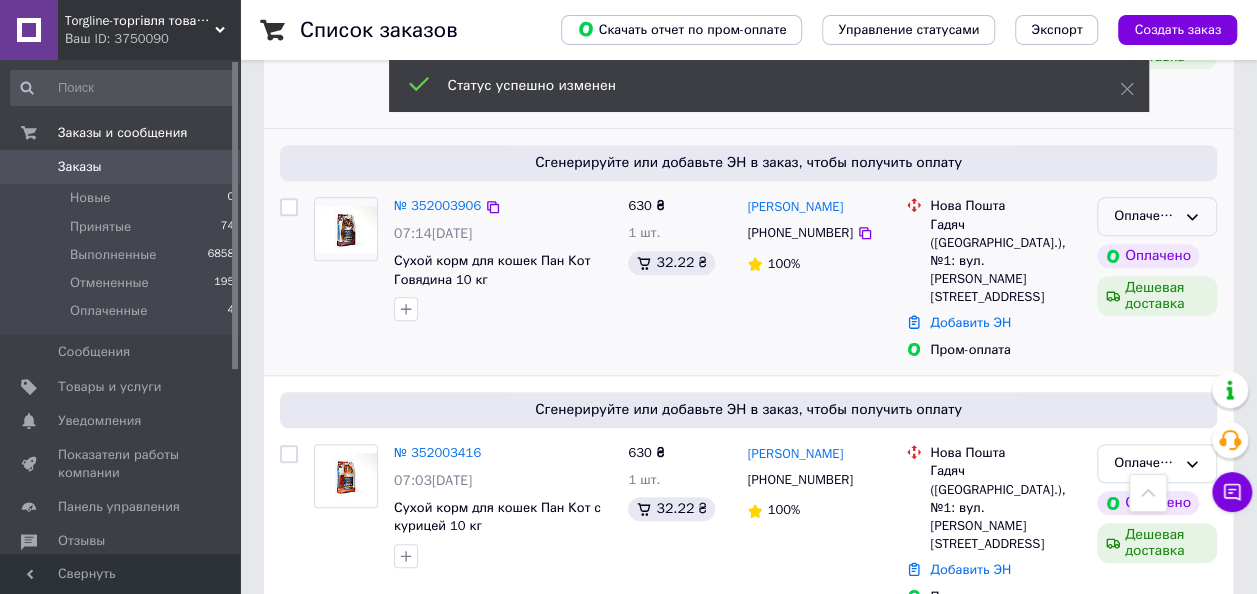 click 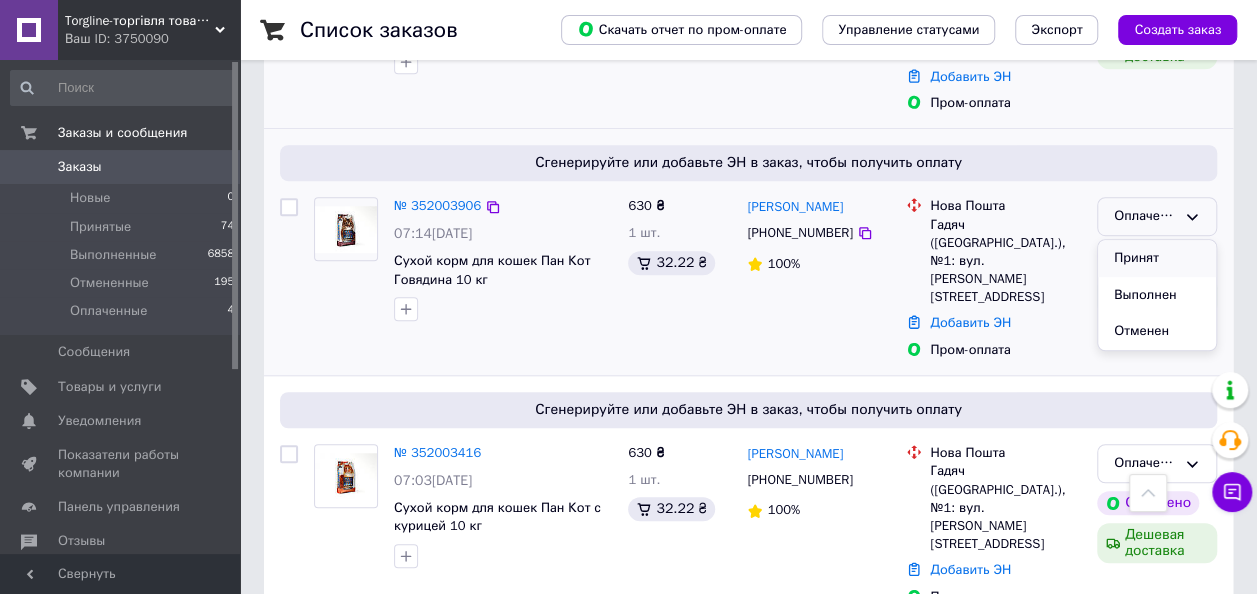 click on "Принят" at bounding box center [1157, 258] 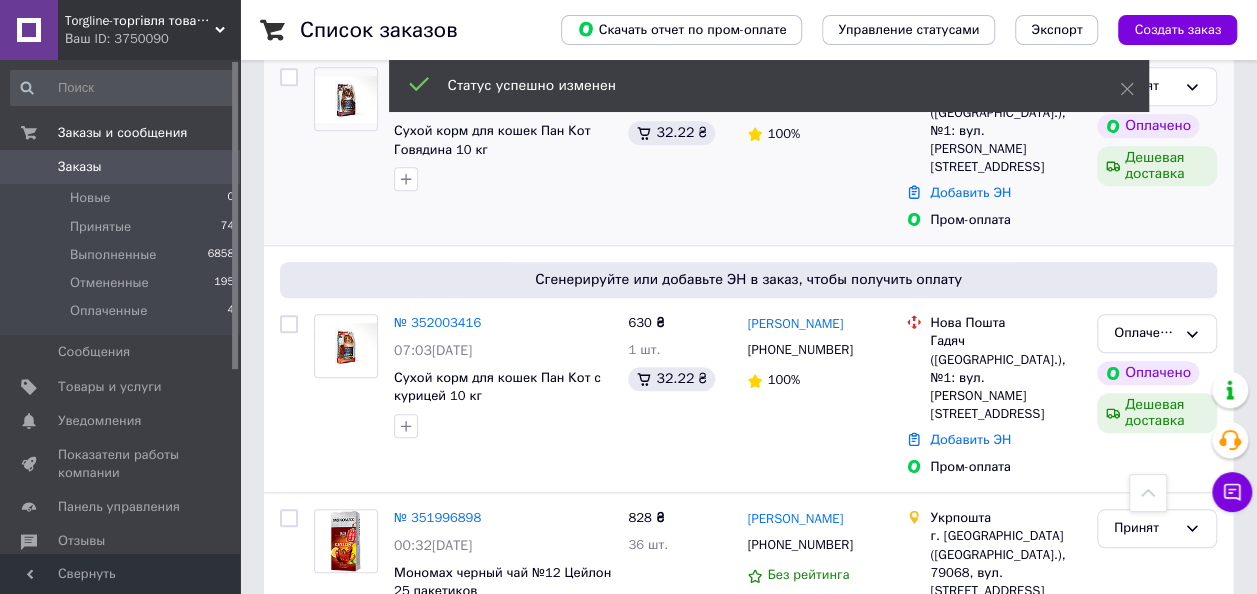 scroll, scrollTop: 715, scrollLeft: 0, axis: vertical 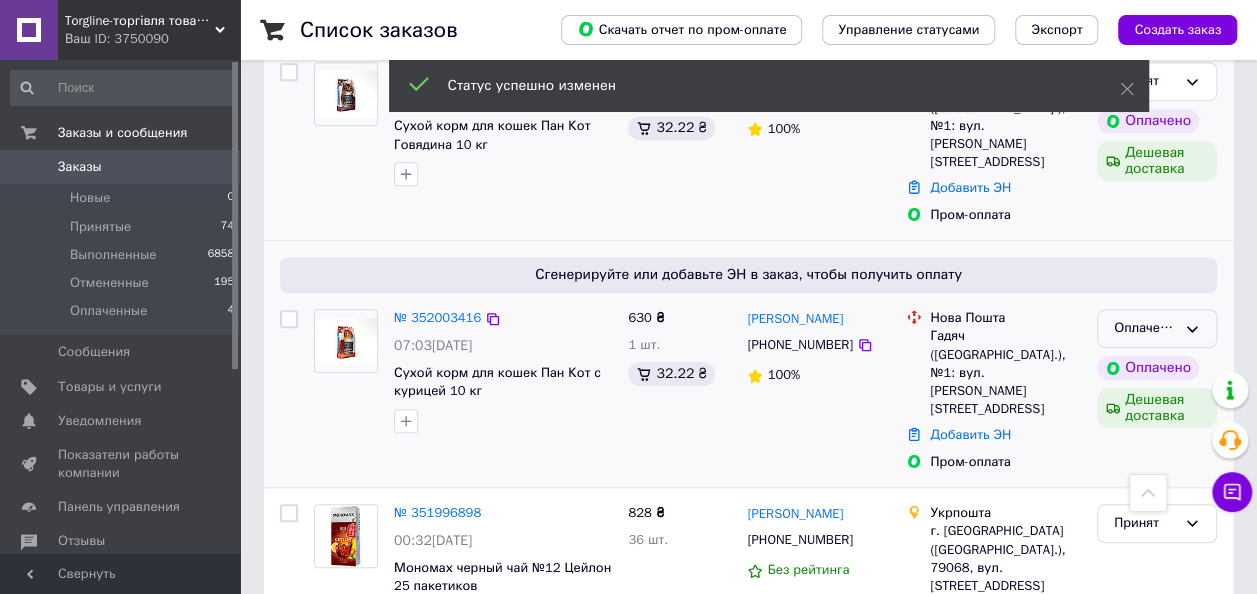 click on "Оплаченный" at bounding box center (1157, 328) 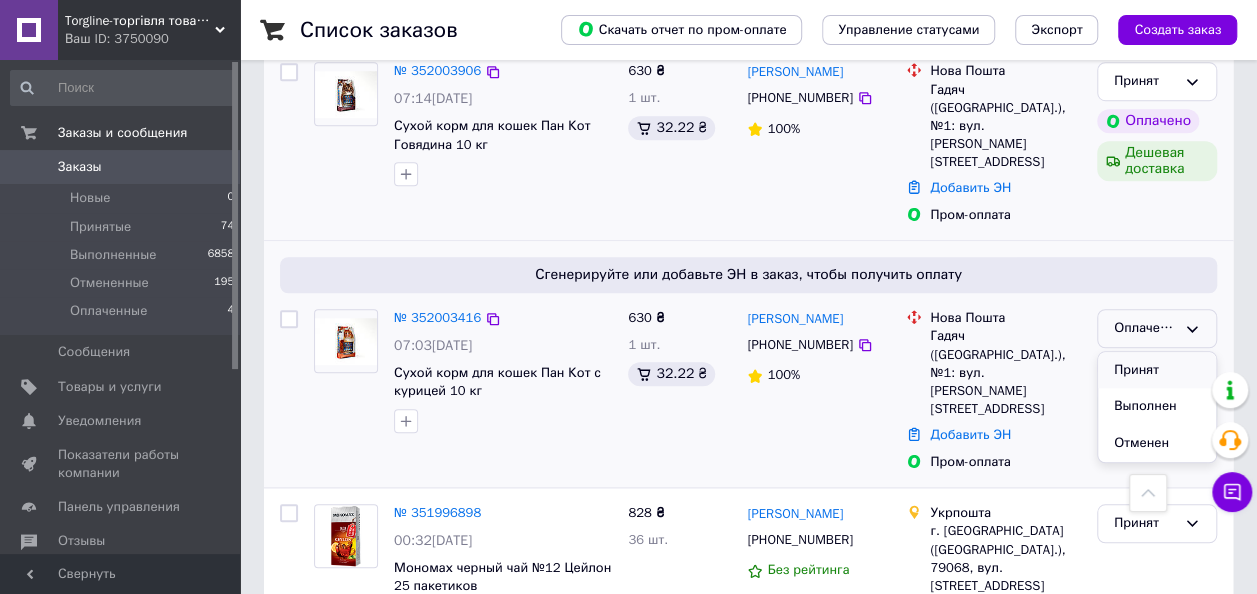 click on "Принят" at bounding box center (1157, 370) 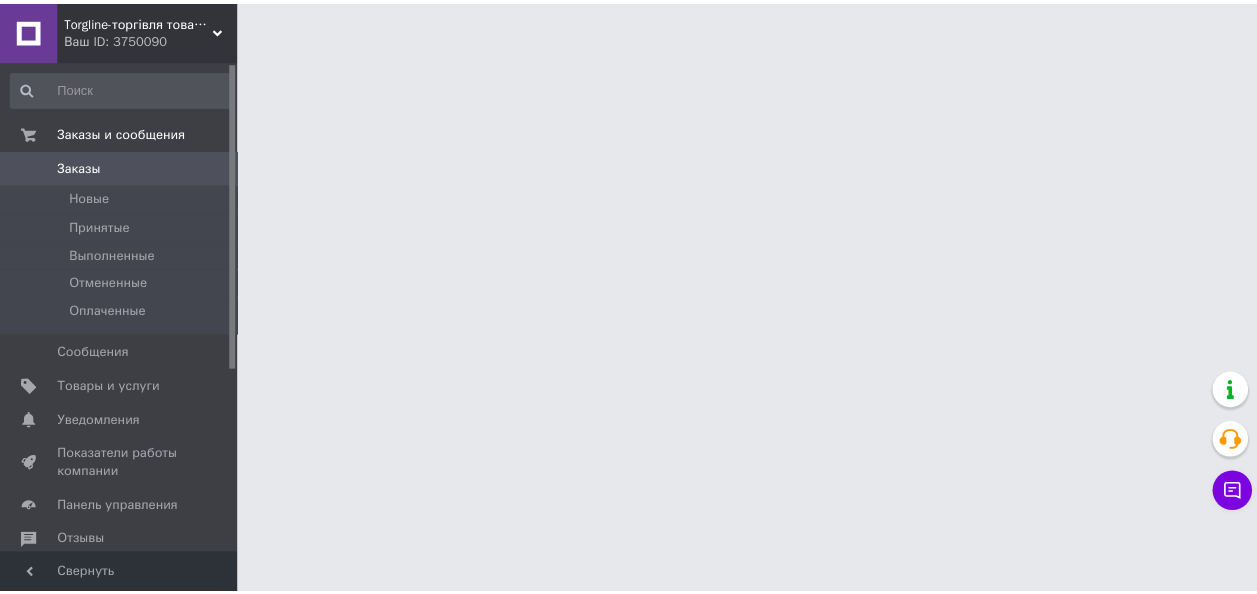 scroll, scrollTop: 0, scrollLeft: 0, axis: both 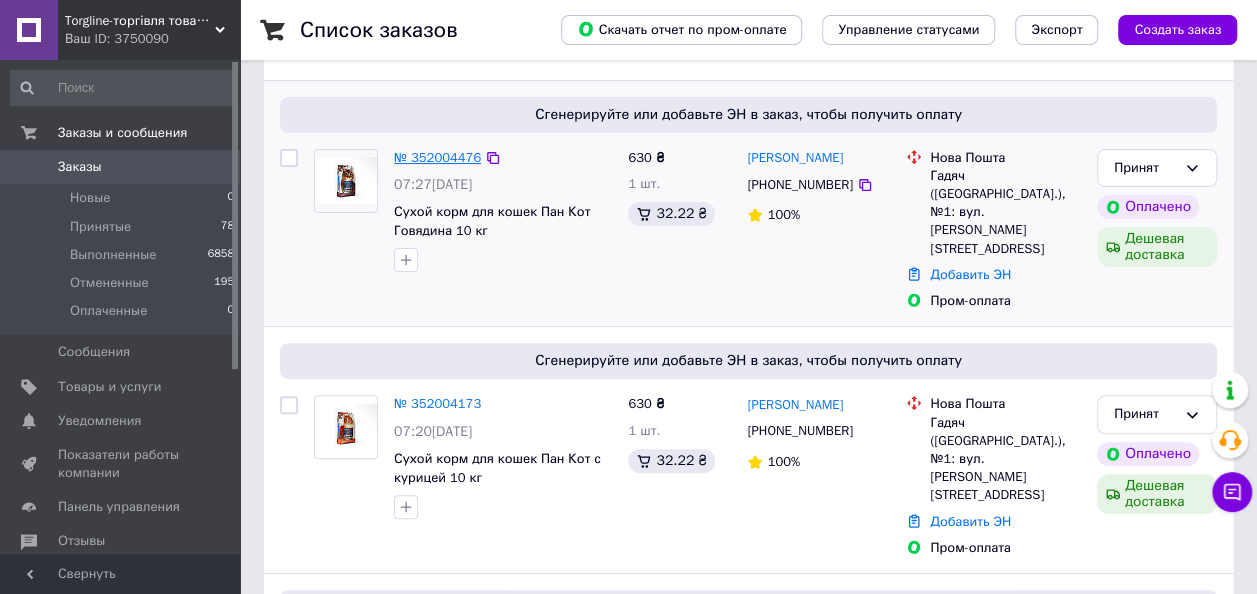 click on "№ 352004476" at bounding box center (437, 157) 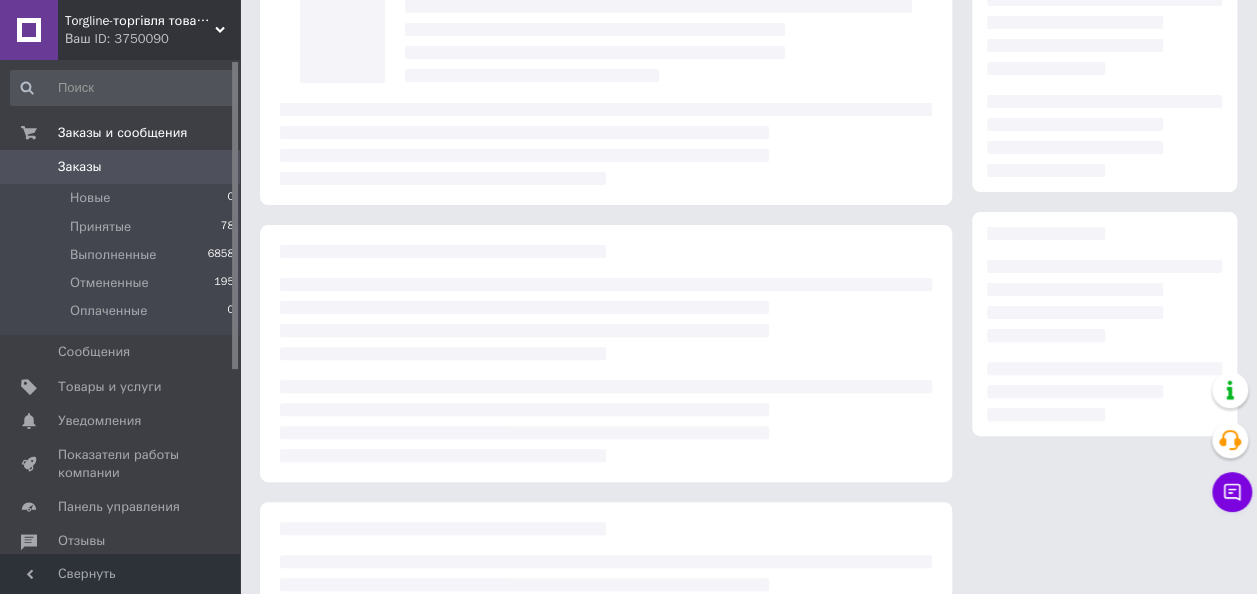 scroll, scrollTop: 0, scrollLeft: 0, axis: both 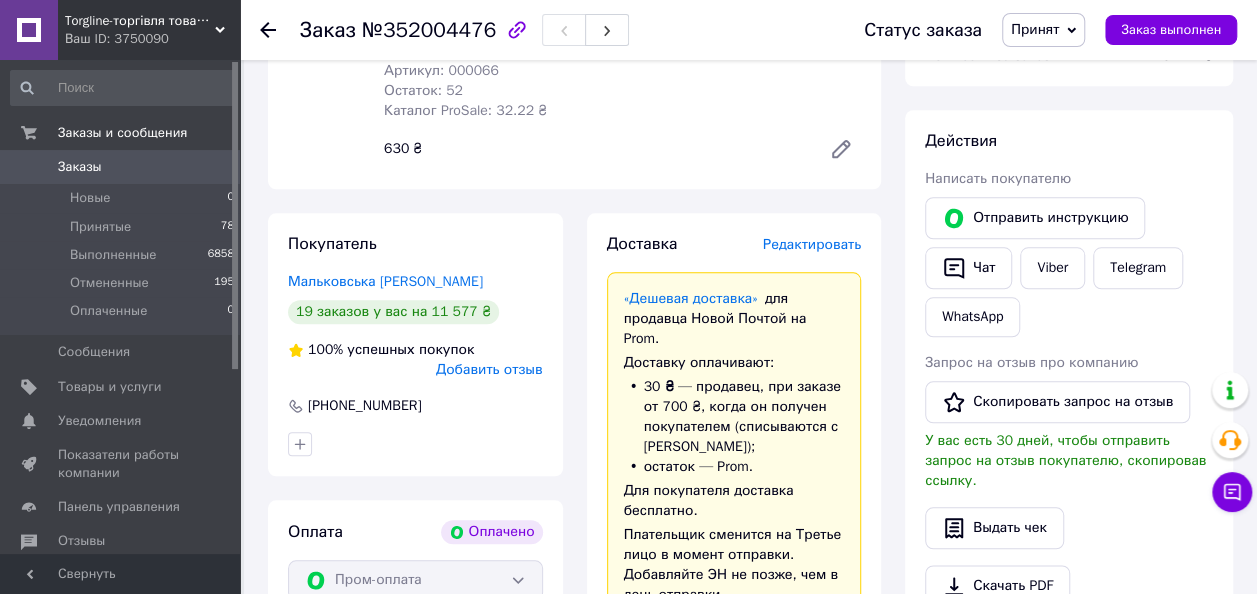 click on "Редактировать" at bounding box center (812, 244) 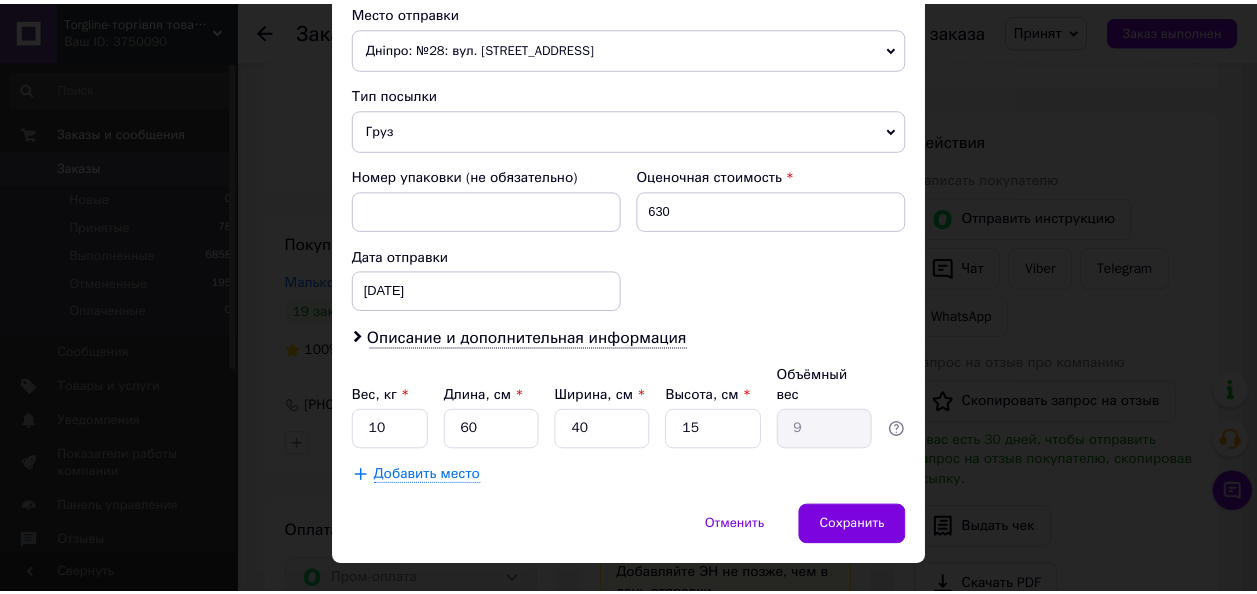 scroll, scrollTop: 725, scrollLeft: 0, axis: vertical 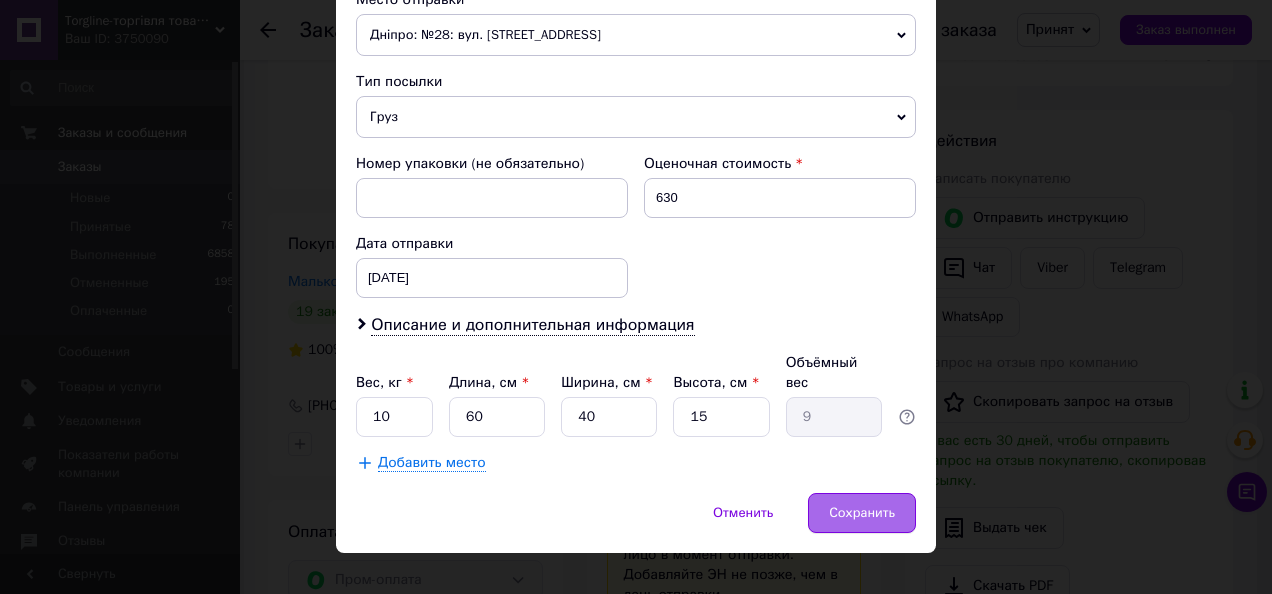 click on "Сохранить" at bounding box center (862, 513) 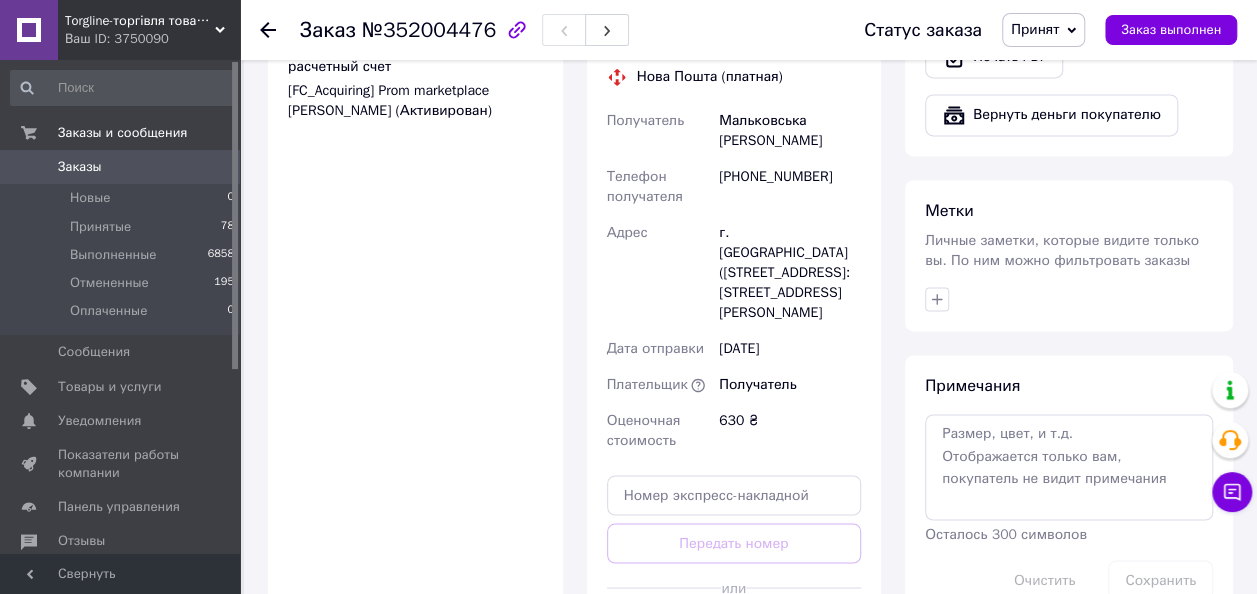 scroll, scrollTop: 1450, scrollLeft: 0, axis: vertical 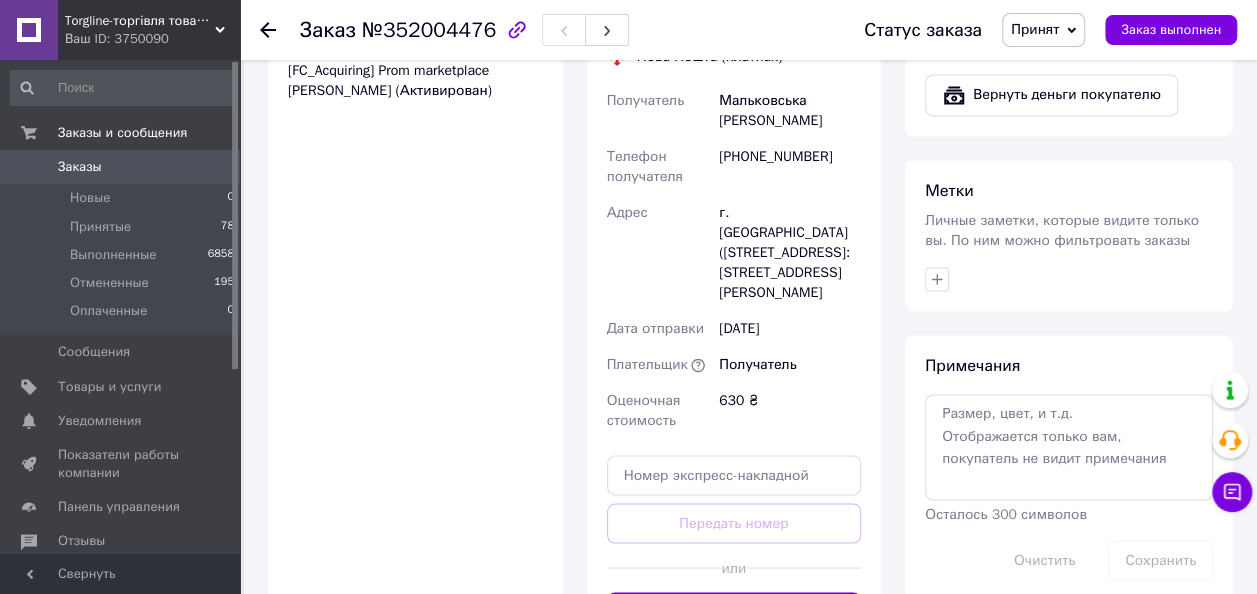 click on "Сгенерировать ЭН" at bounding box center [734, 612] 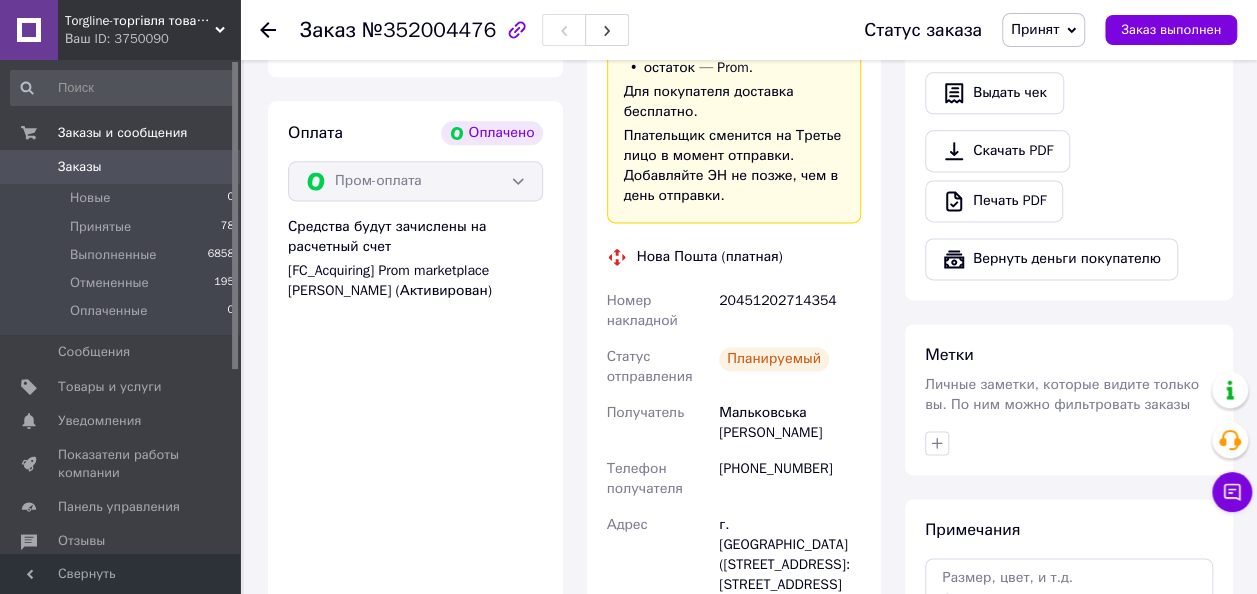 scroll, scrollTop: 1244, scrollLeft: 0, axis: vertical 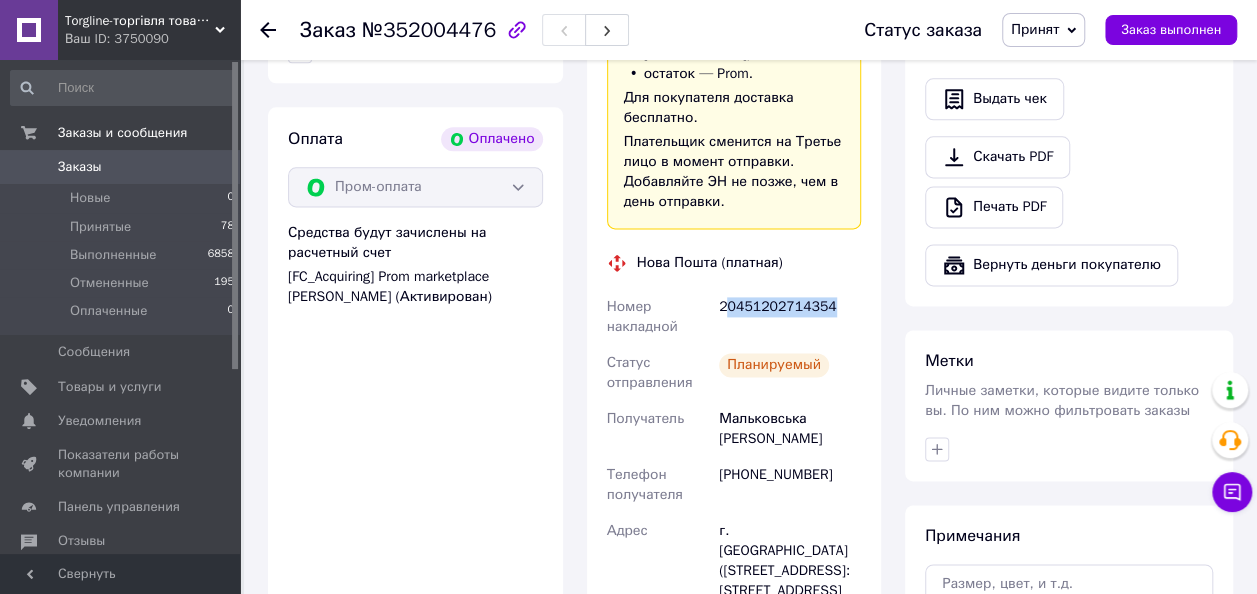 drag, startPoint x: 846, startPoint y: 291, endPoint x: 723, endPoint y: 293, distance: 123.01626 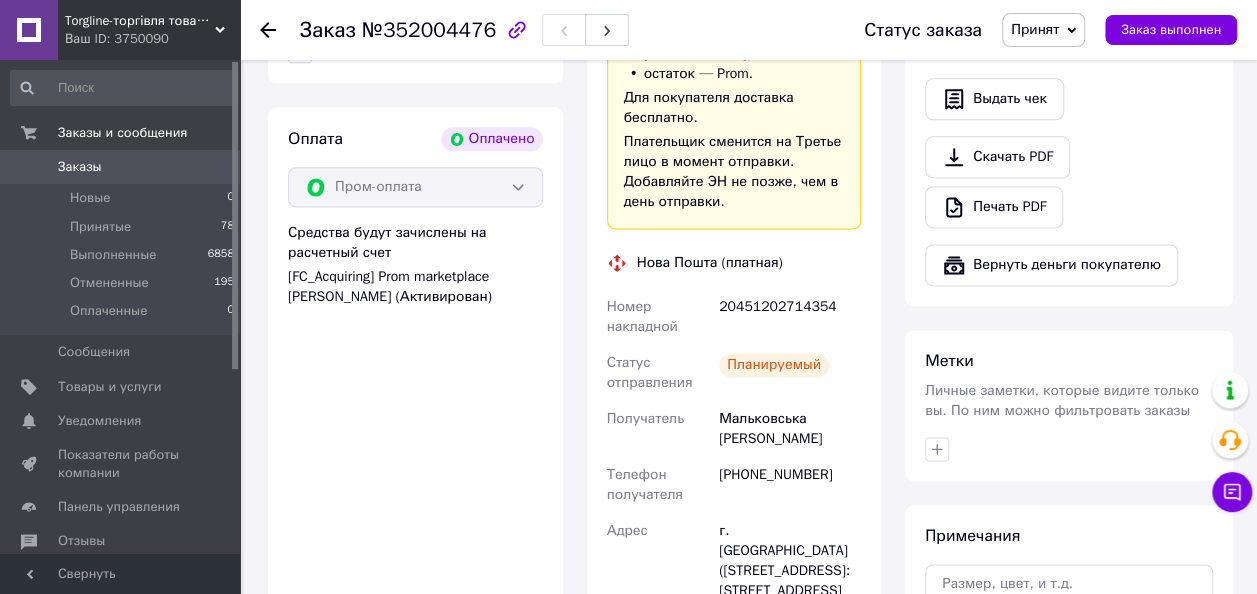 drag, startPoint x: 723, startPoint y: 293, endPoint x: 728, endPoint y: 310, distance: 17.720045 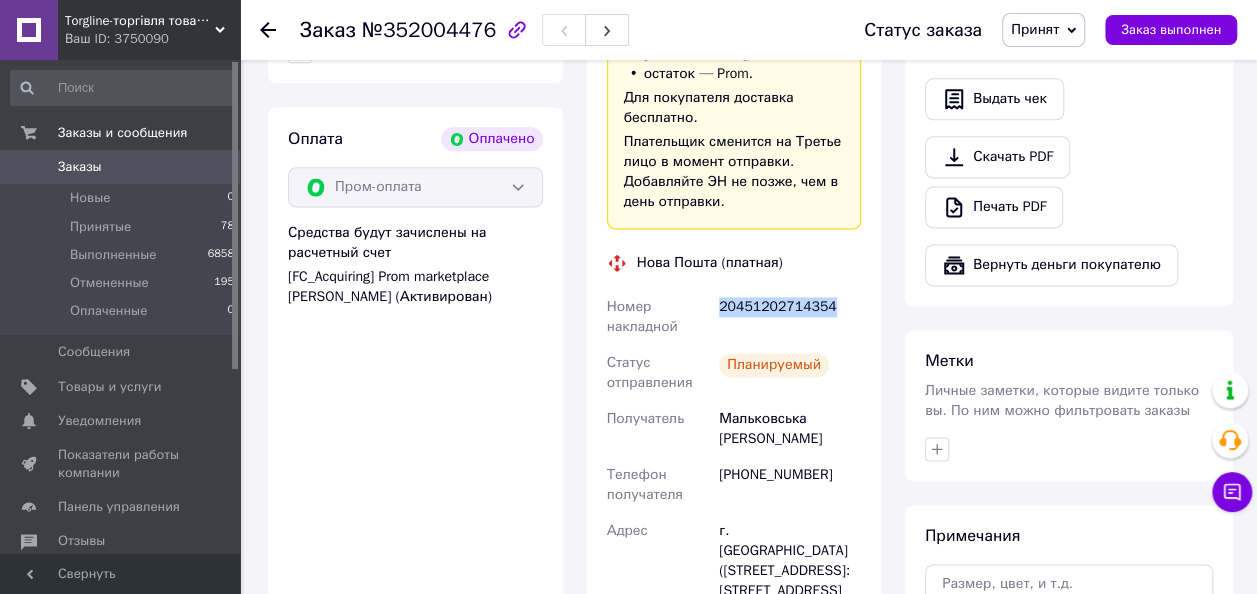 drag, startPoint x: 848, startPoint y: 268, endPoint x: 708, endPoint y: 280, distance: 140.51335 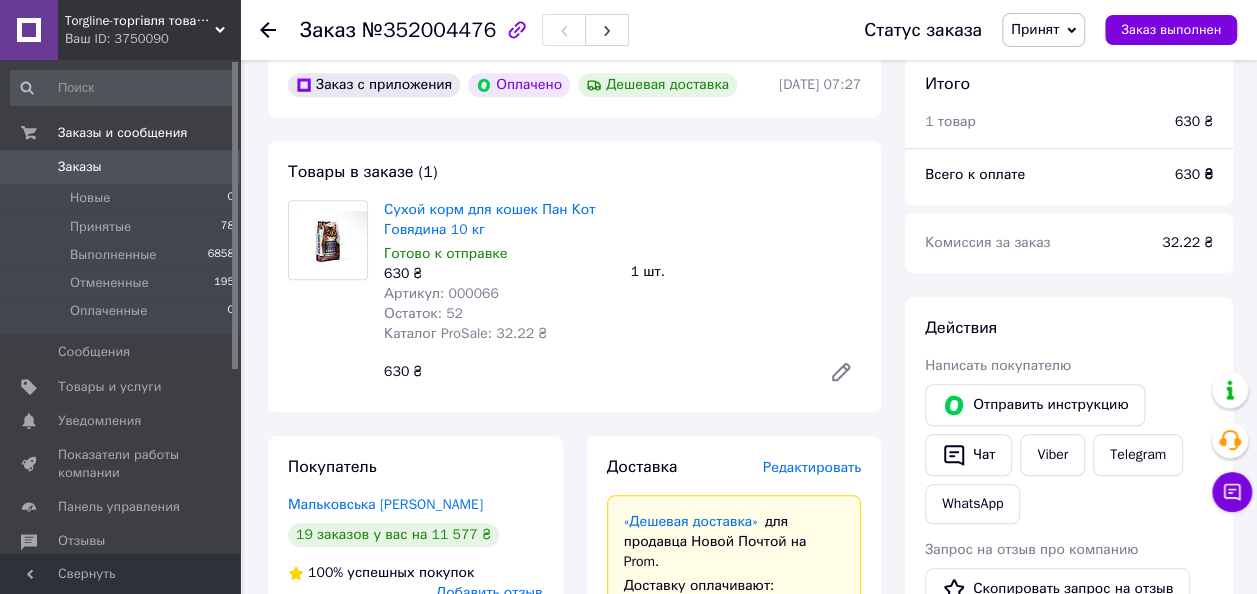 scroll, scrollTop: 606, scrollLeft: 0, axis: vertical 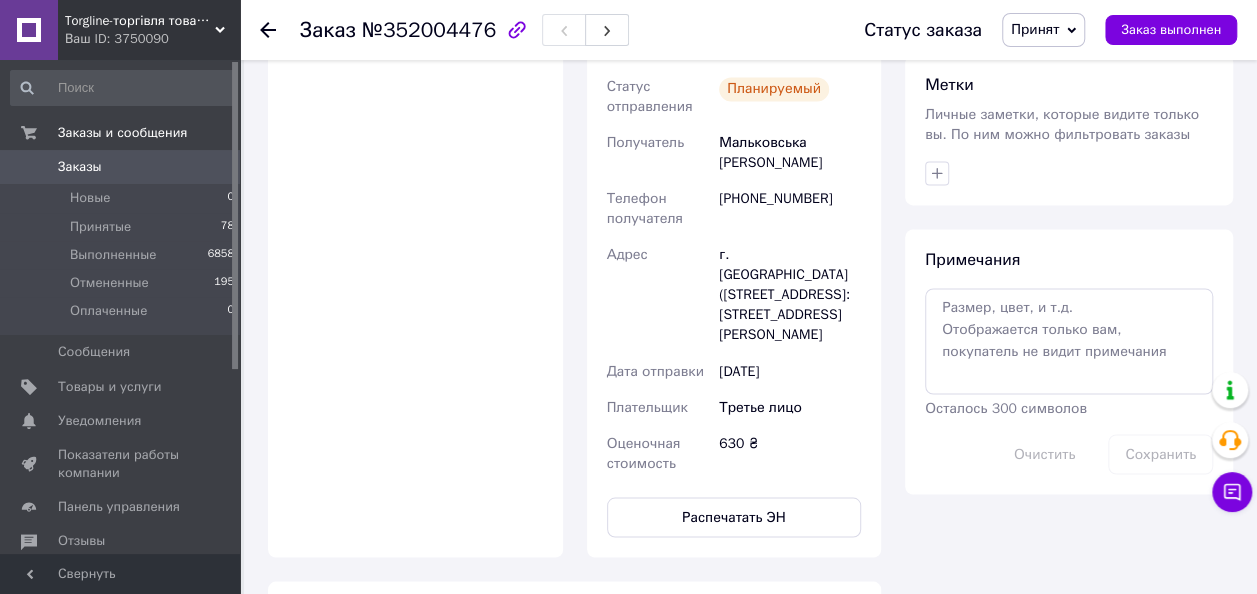 drag, startPoint x: 929, startPoint y: 124, endPoint x: 945, endPoint y: 149, distance: 29.681644 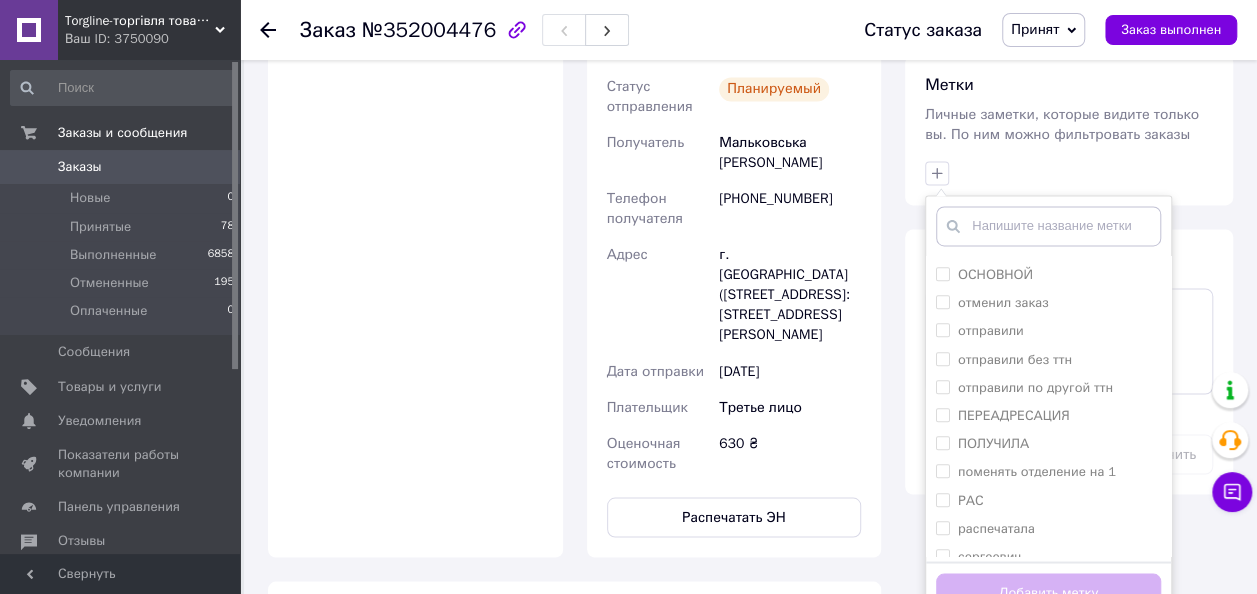 scroll, scrollTop: 775, scrollLeft: 0, axis: vertical 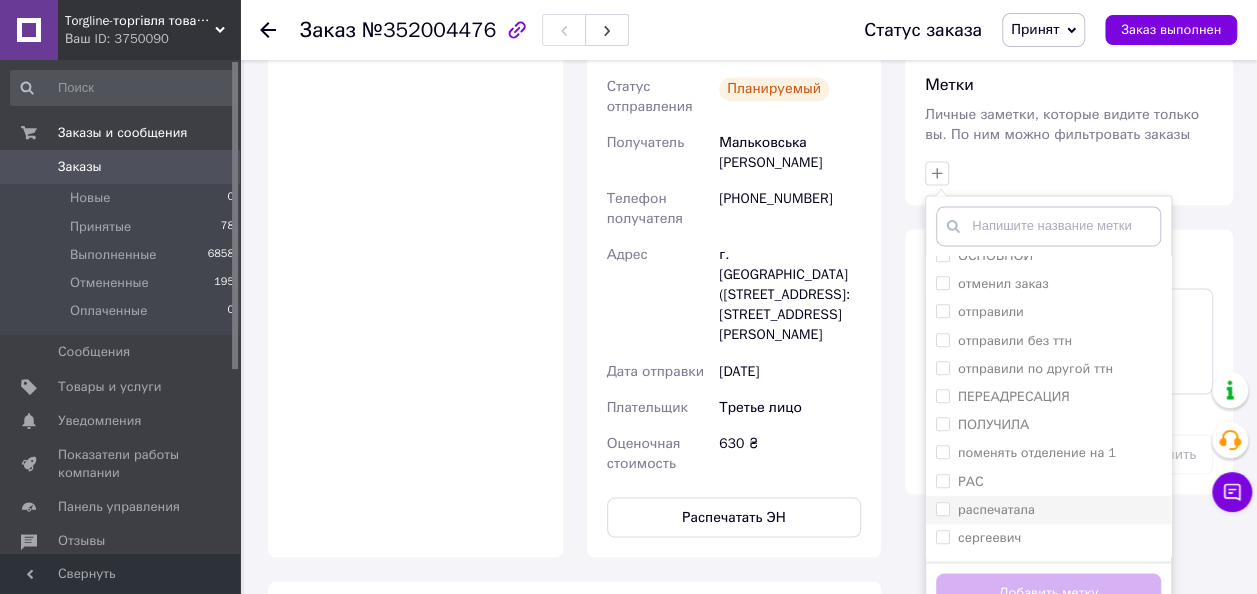 click at bounding box center (943, 509) 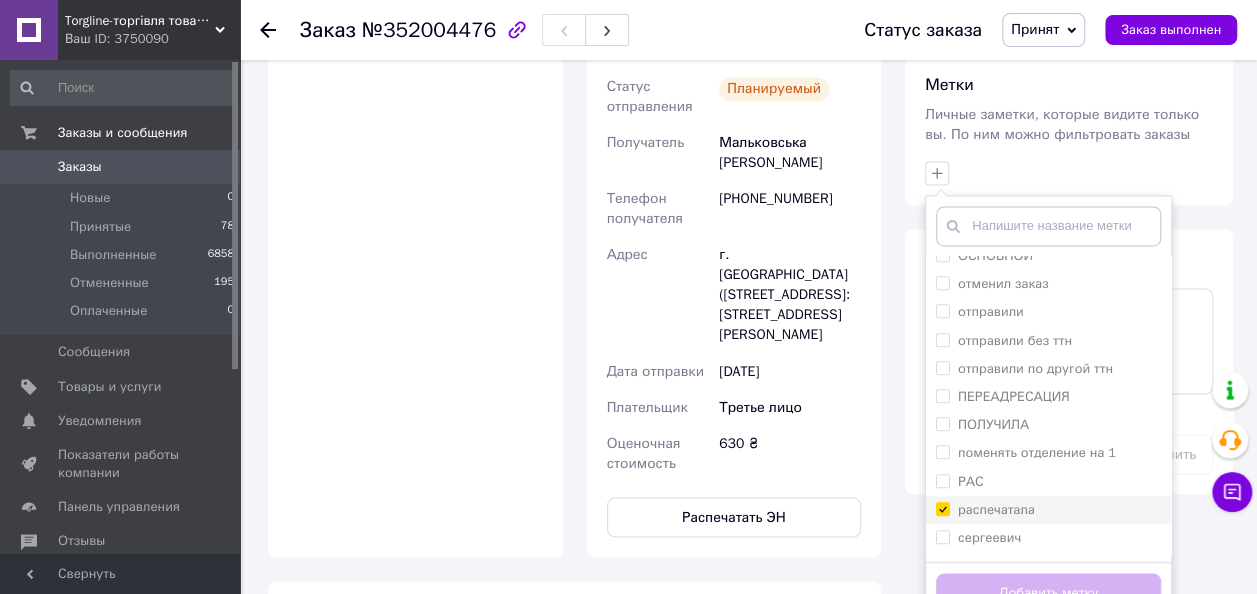 click on "распечатала" at bounding box center (942, 508) 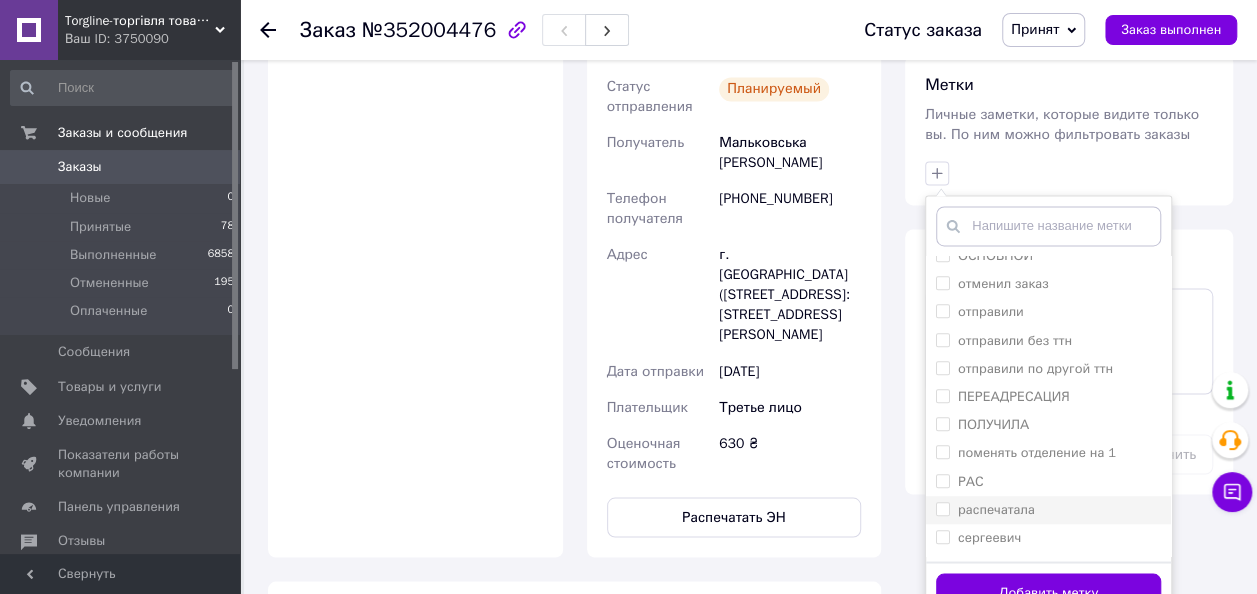 click on "распечатала" at bounding box center (942, 508) 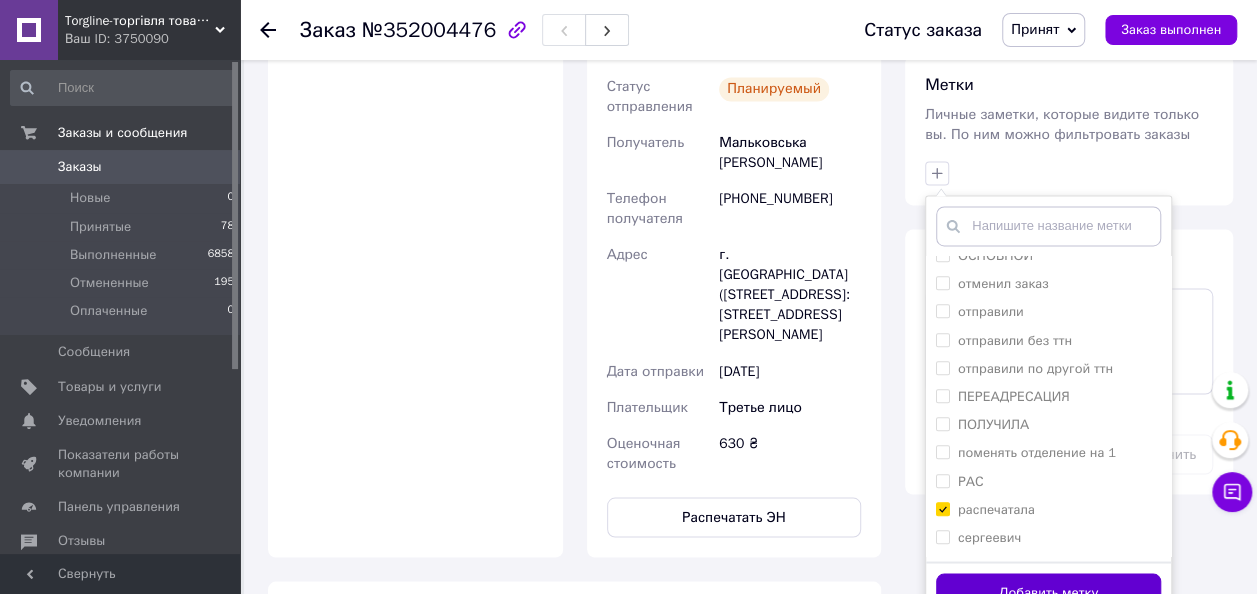 click on "Добавить метку" at bounding box center [1048, 592] 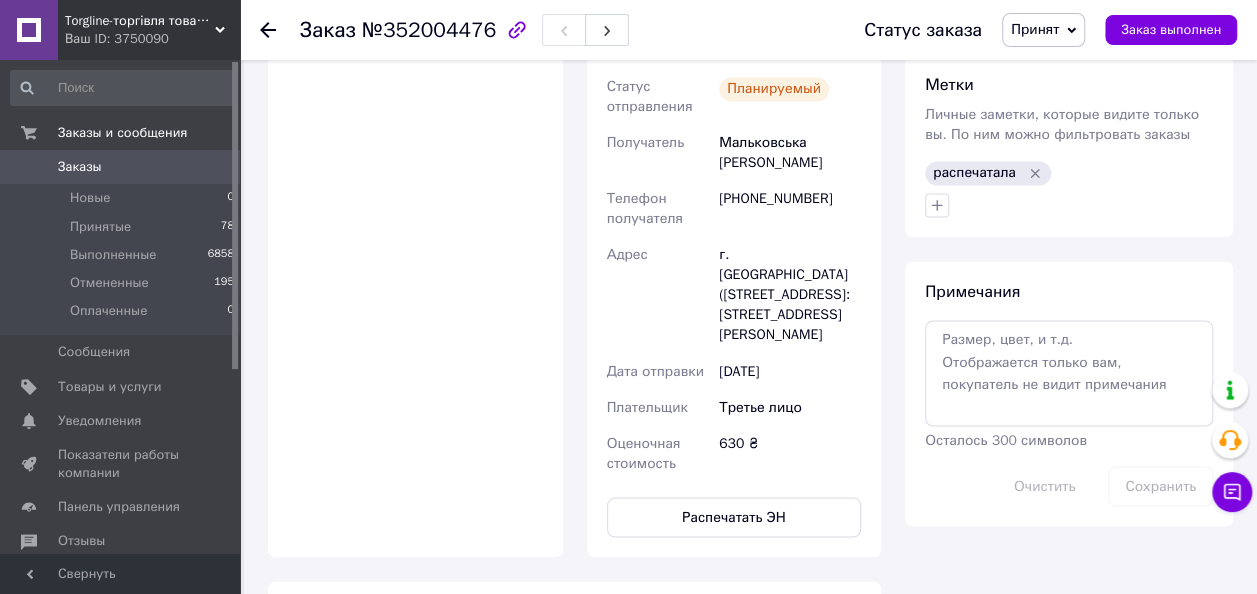 click 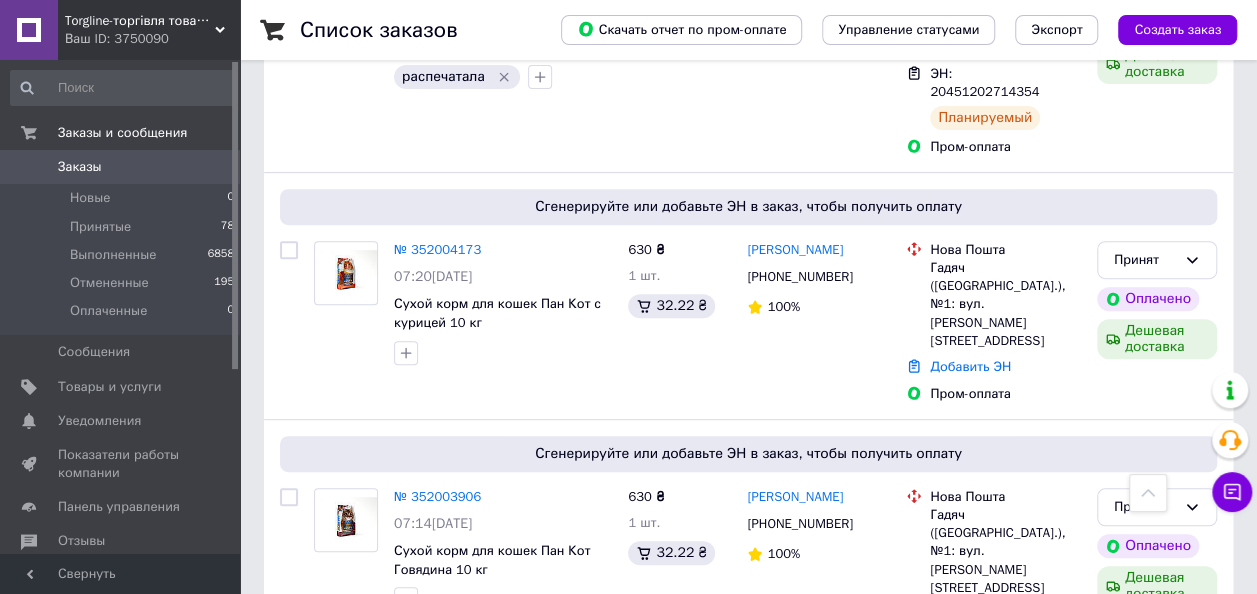 scroll, scrollTop: 334, scrollLeft: 0, axis: vertical 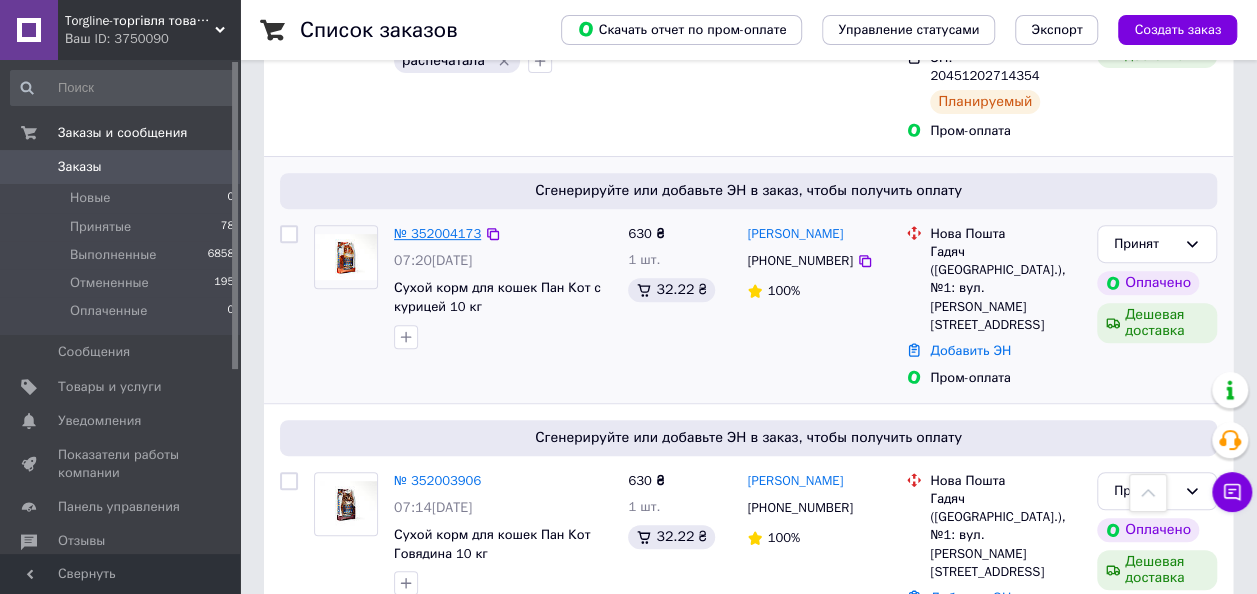 click on "№ 352004173" at bounding box center (437, 233) 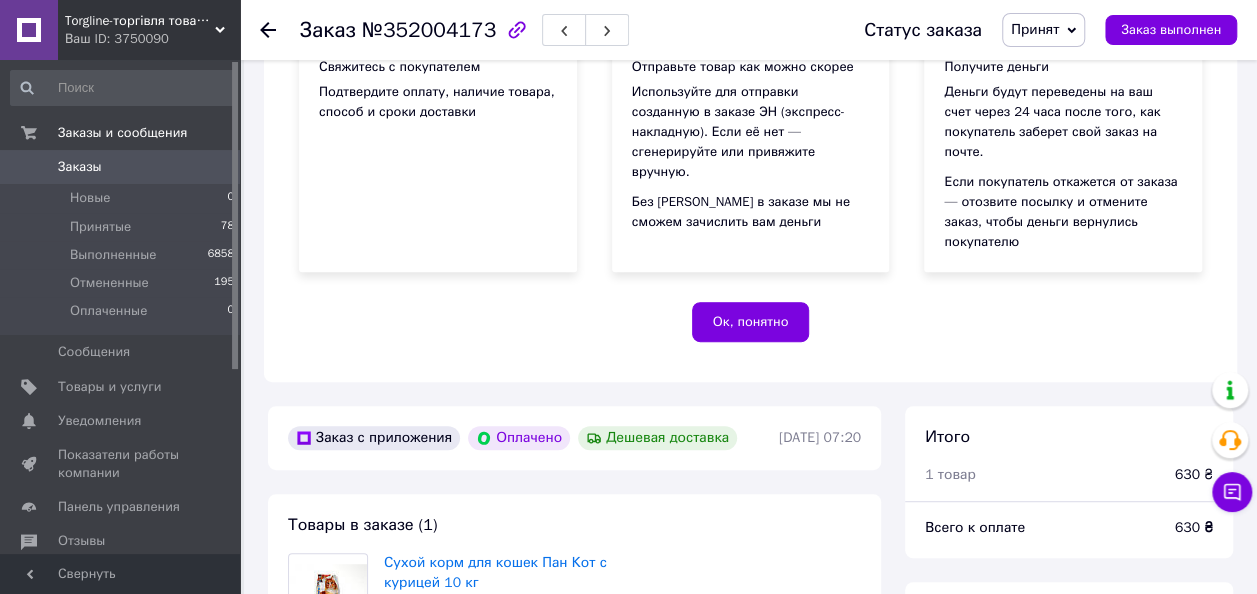 scroll, scrollTop: 334, scrollLeft: 0, axis: vertical 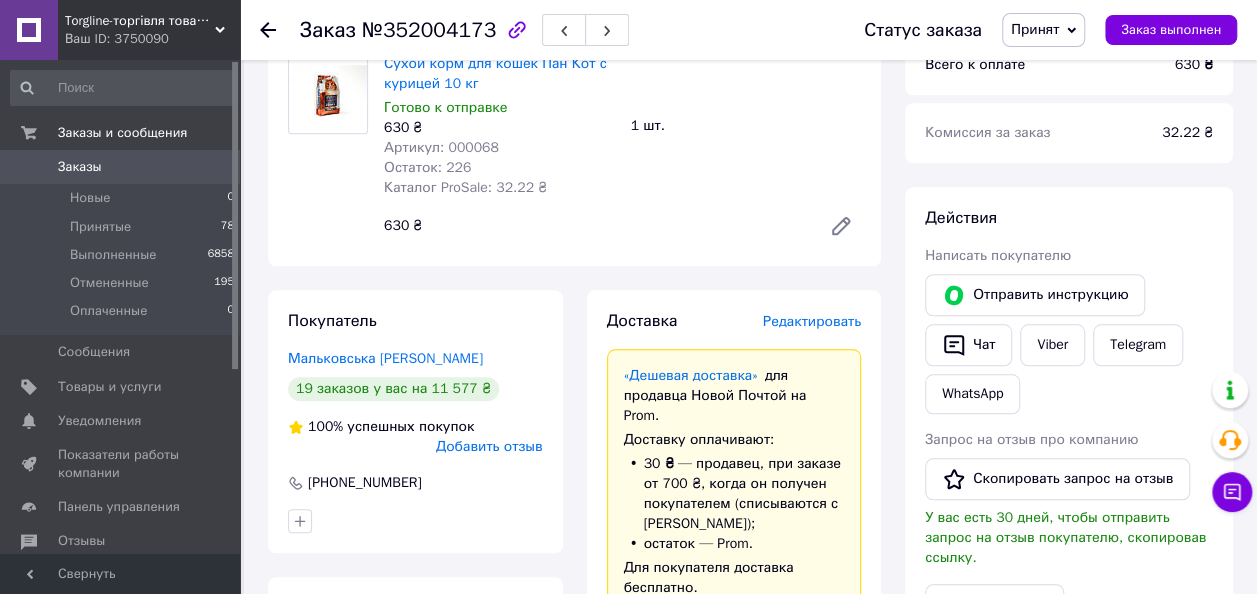 click on "Редактировать" at bounding box center [812, 321] 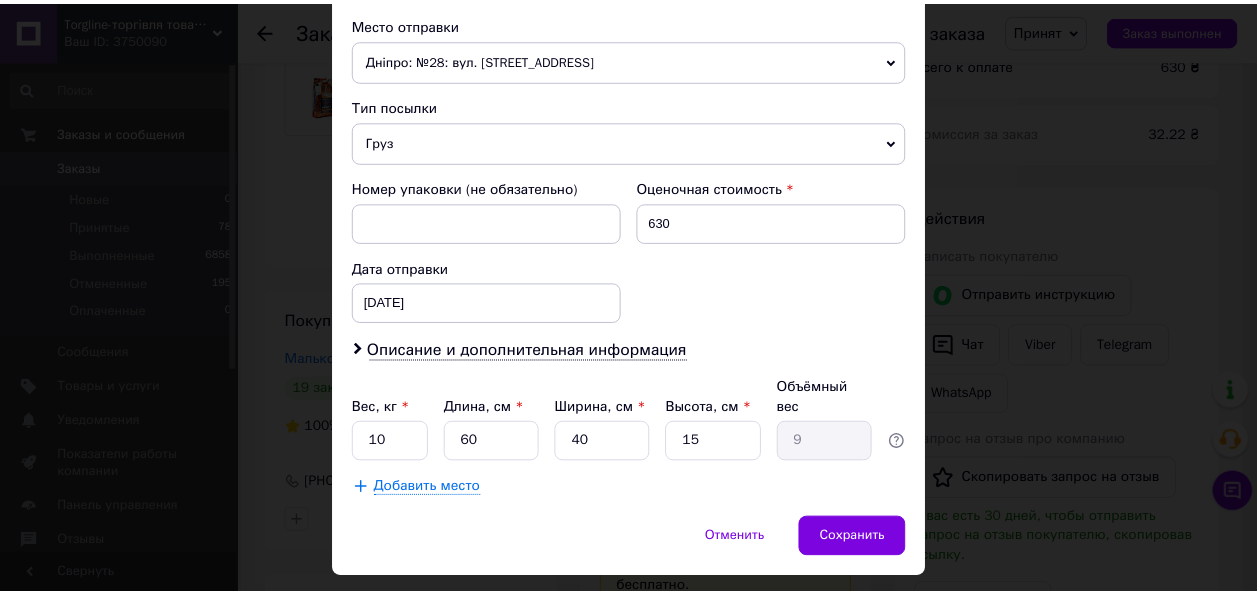 scroll, scrollTop: 725, scrollLeft: 0, axis: vertical 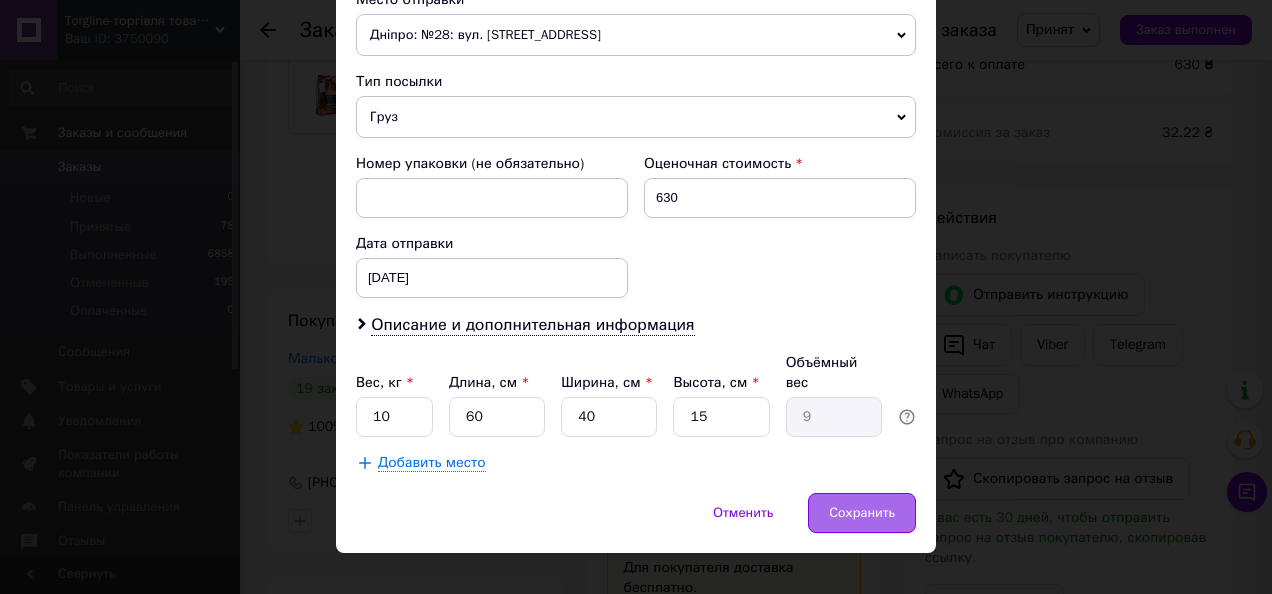 click on "Сохранить" at bounding box center [862, 513] 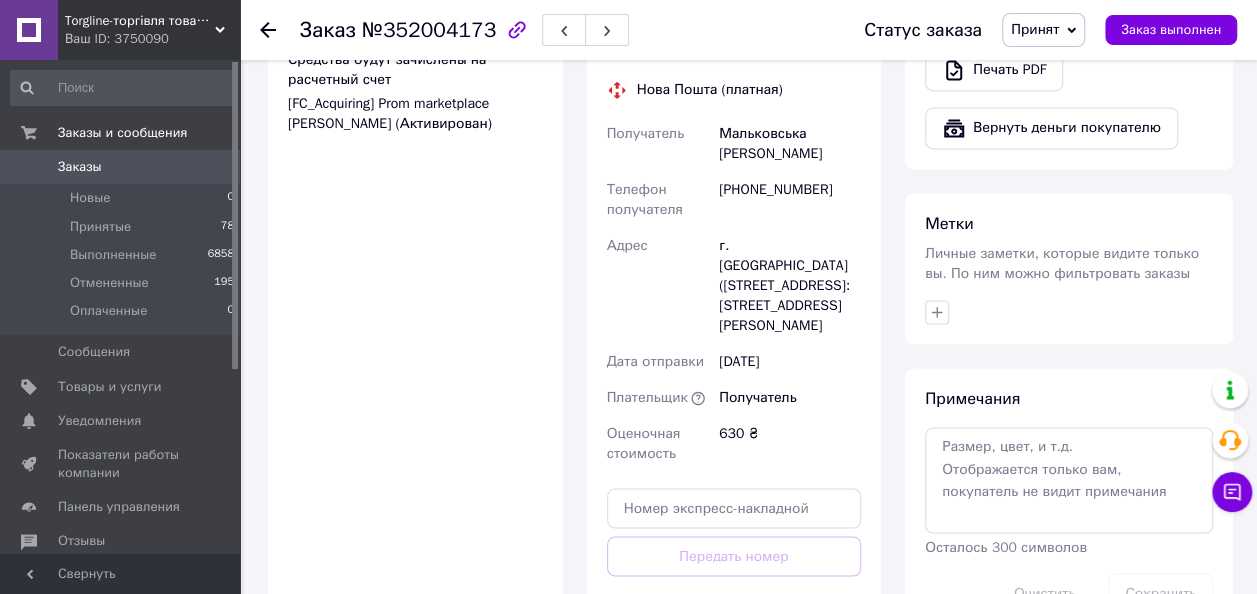 scroll, scrollTop: 1445, scrollLeft: 0, axis: vertical 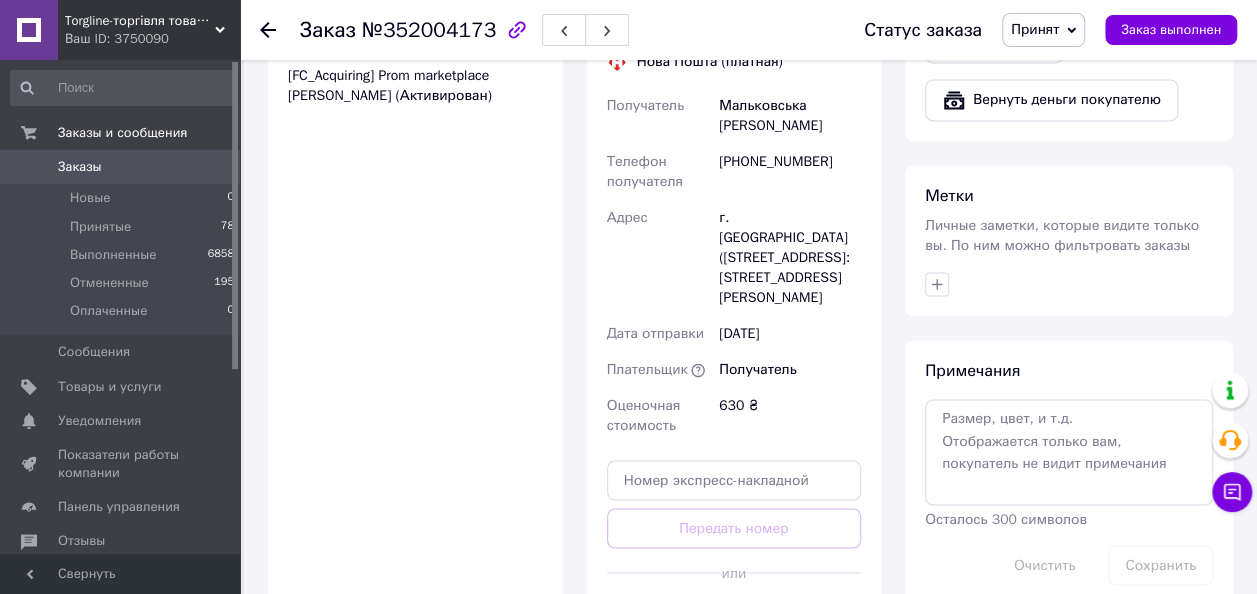 click on "Сгенерировать ЭН" at bounding box center (734, 617) 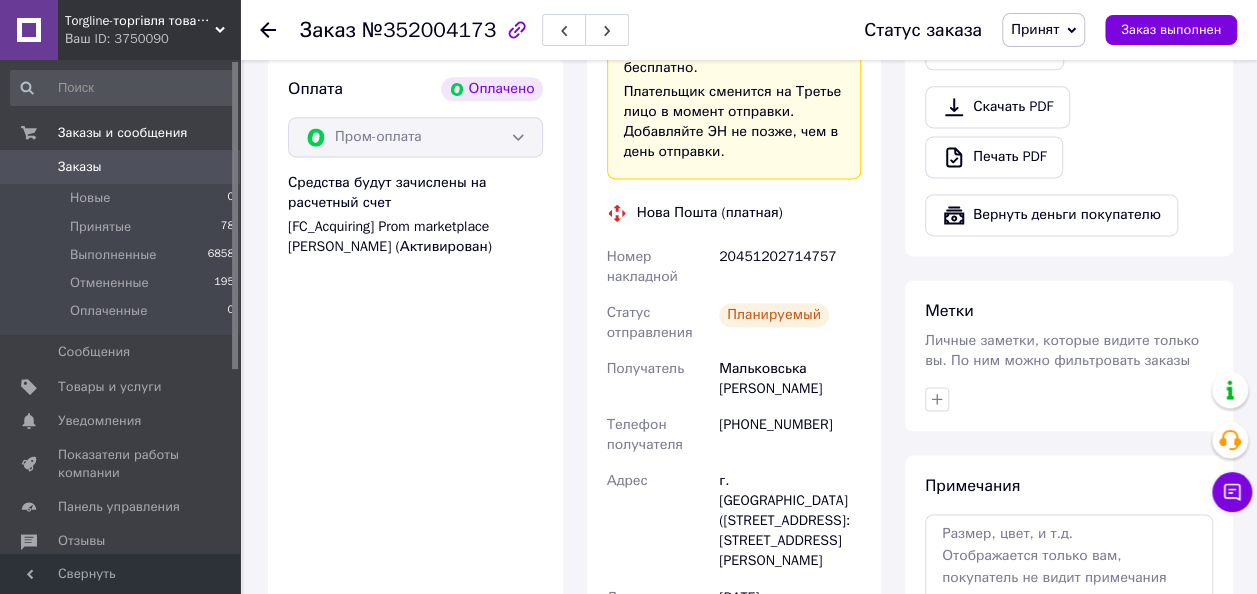 scroll, scrollTop: 1268, scrollLeft: 0, axis: vertical 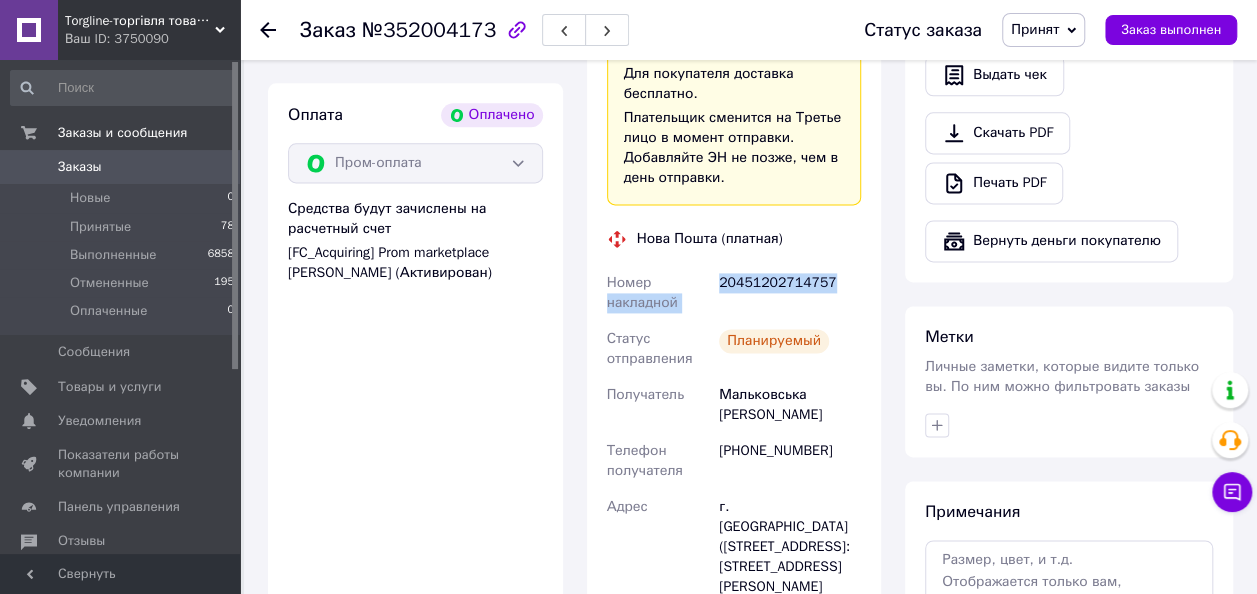drag, startPoint x: 836, startPoint y: 242, endPoint x: 708, endPoint y: 236, distance: 128.14055 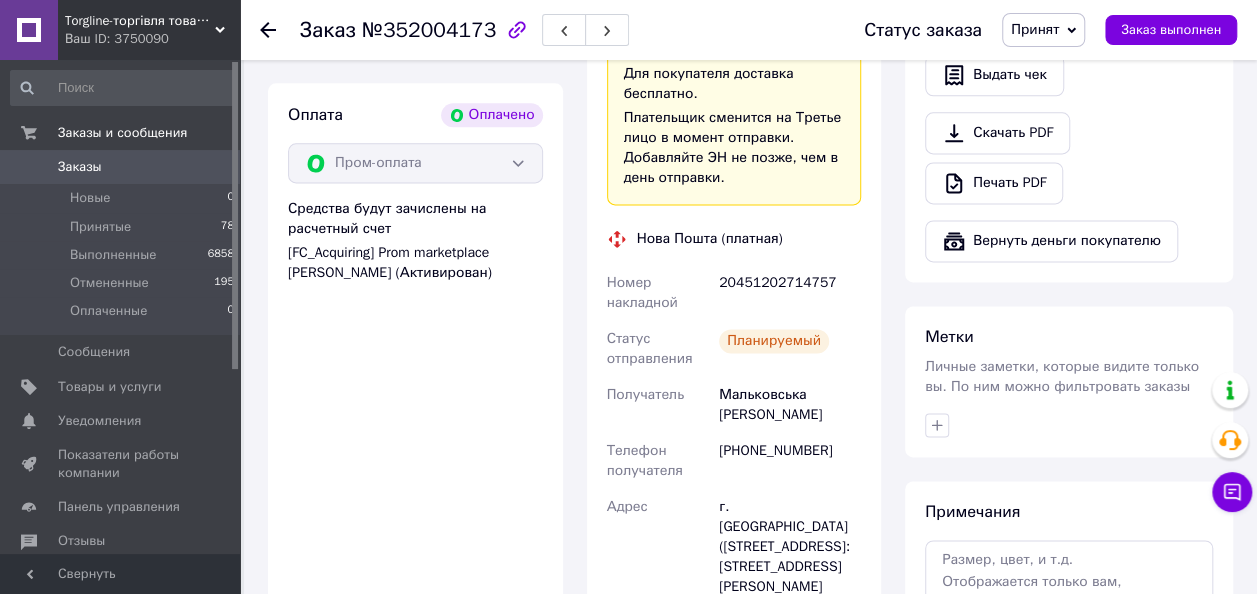 drag, startPoint x: 708, startPoint y: 236, endPoint x: 846, endPoint y: 284, distance: 146.10954 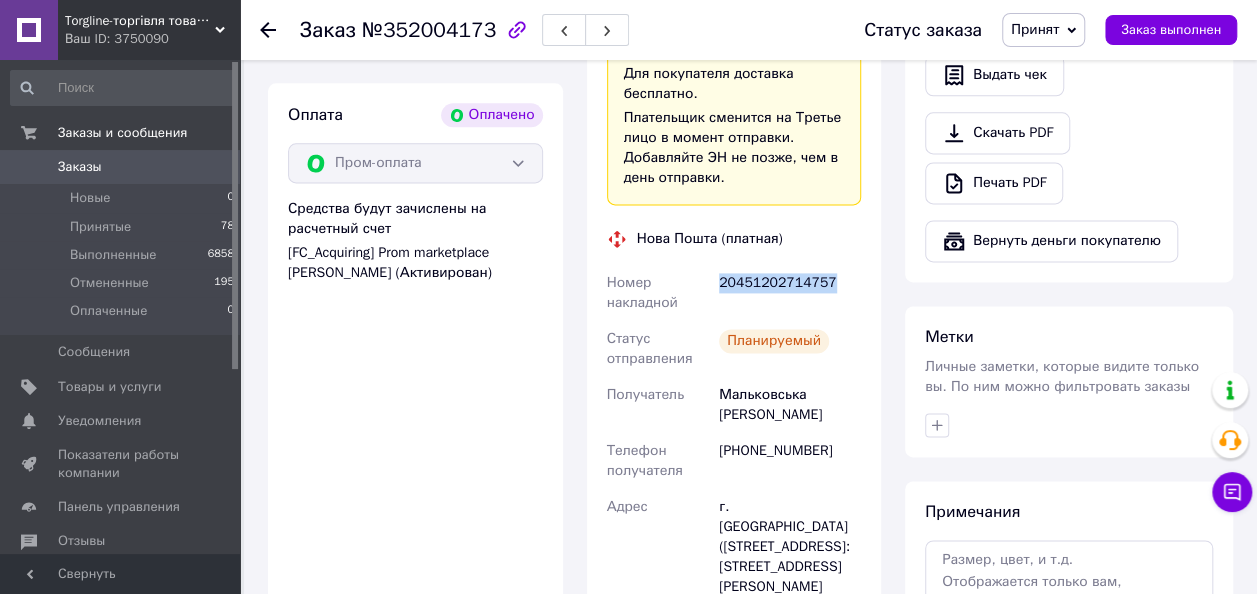 drag, startPoint x: 846, startPoint y: 242, endPoint x: 718, endPoint y: 255, distance: 128.65846 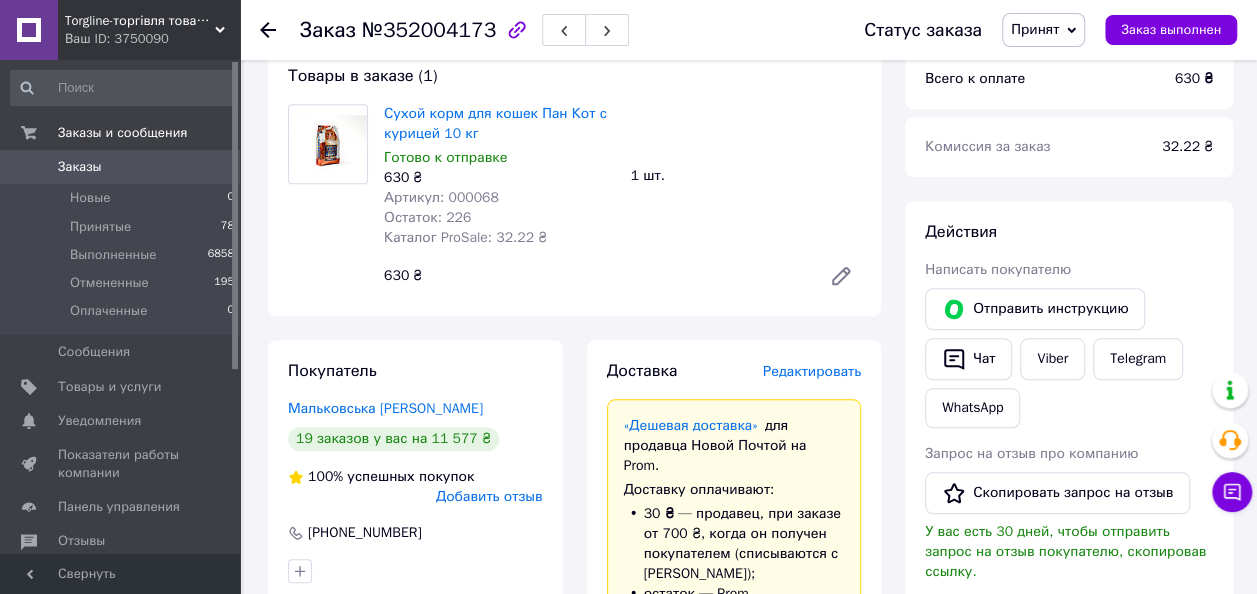 scroll, scrollTop: 711, scrollLeft: 0, axis: vertical 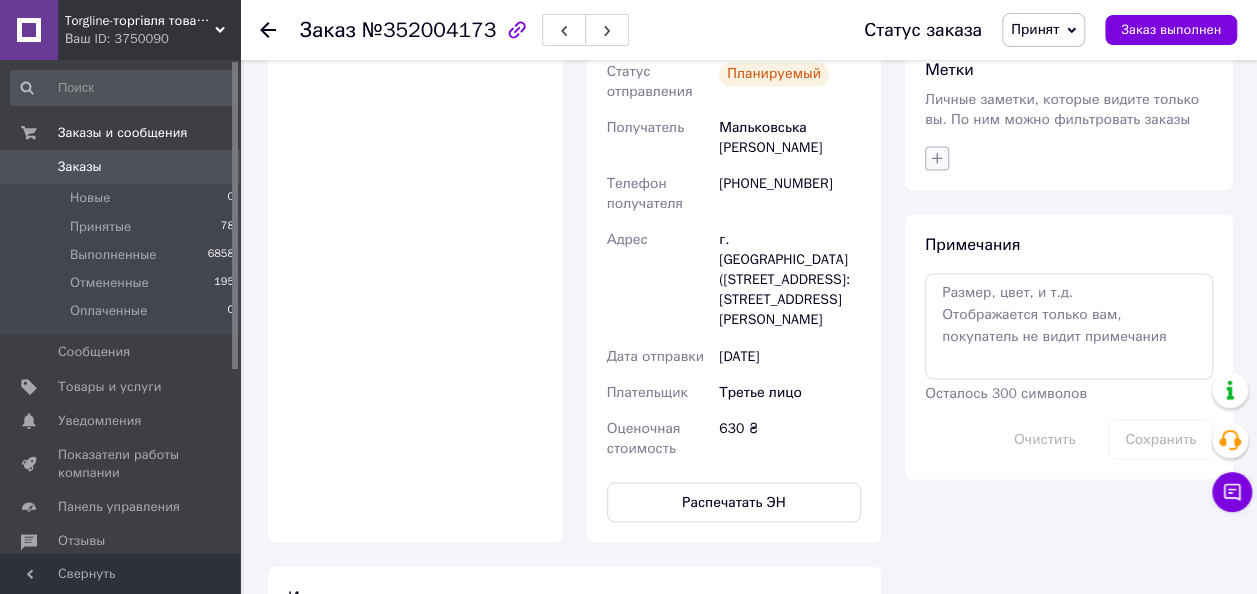 click 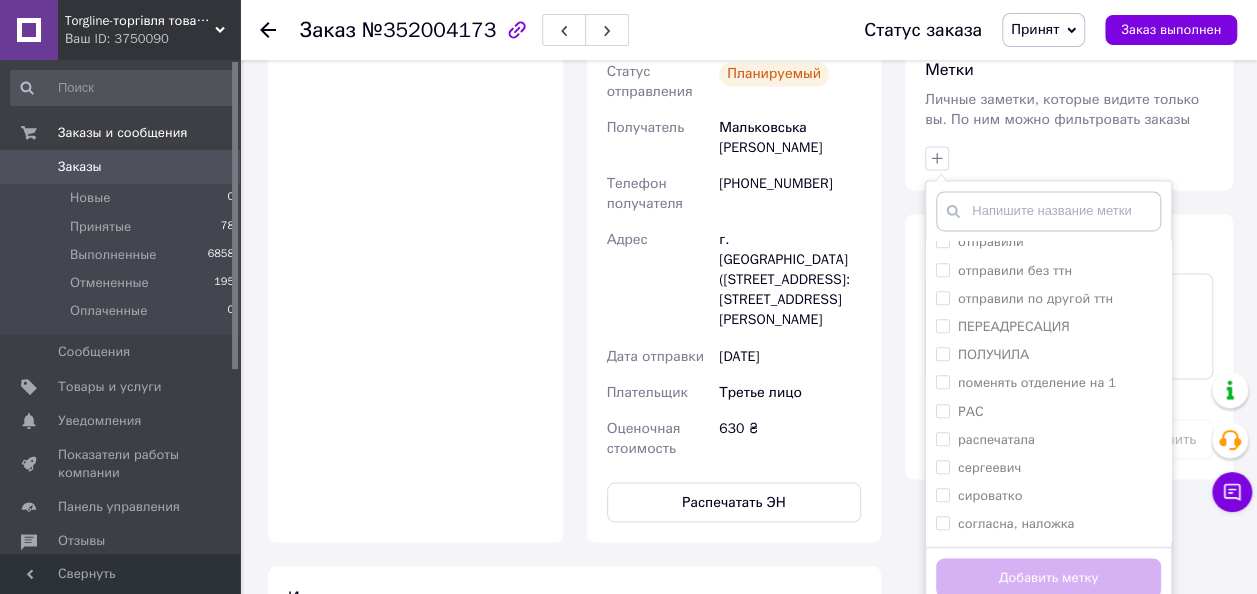 scroll, scrollTop: 850, scrollLeft: 0, axis: vertical 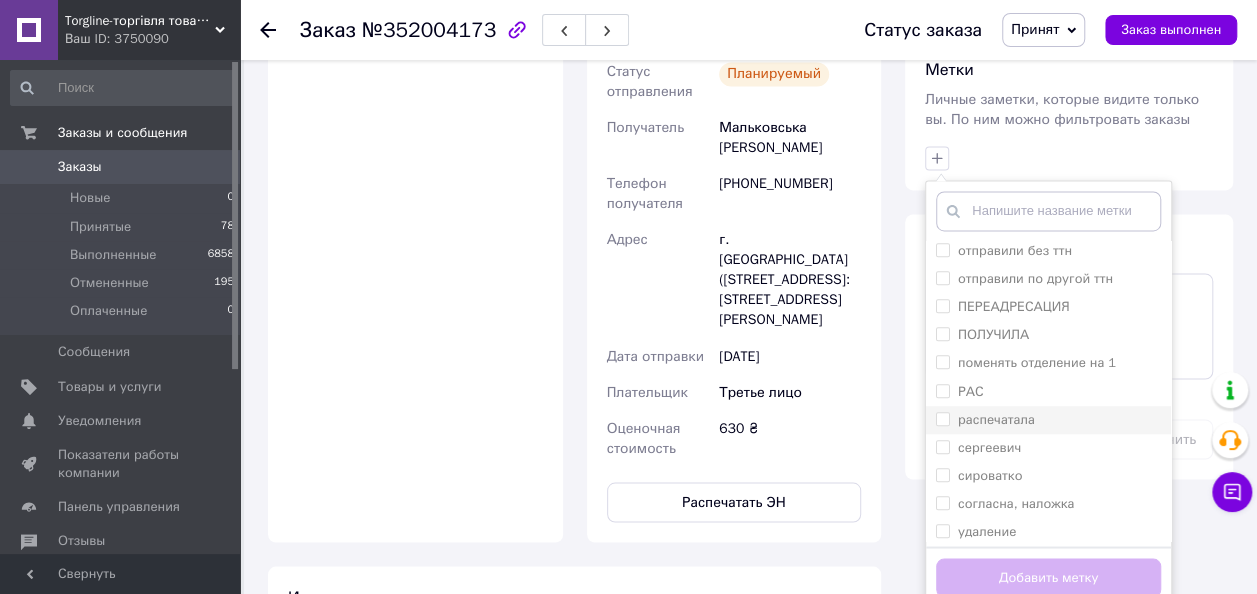 click on "распечатала" at bounding box center (942, 418) 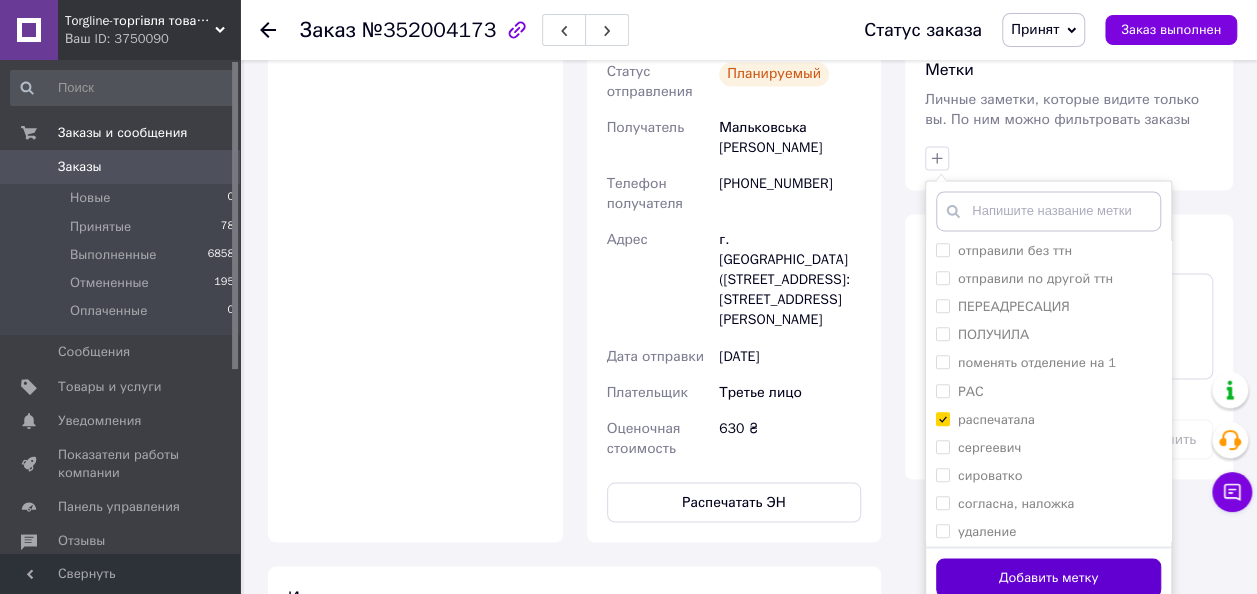 click on "Добавить метку" at bounding box center [1048, 577] 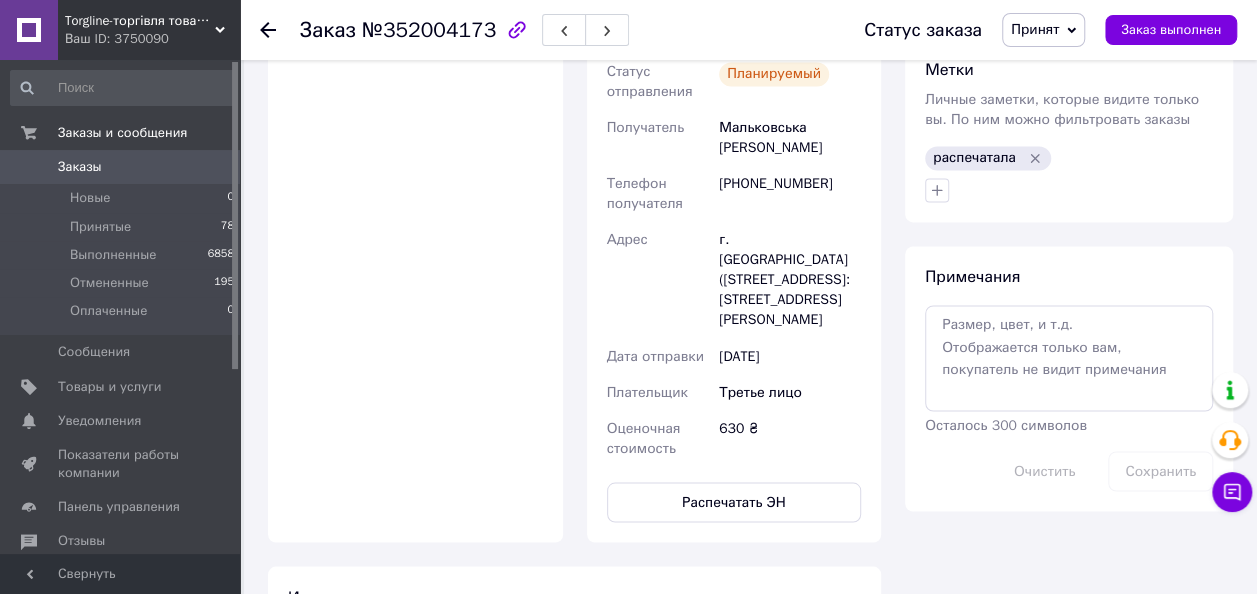 click 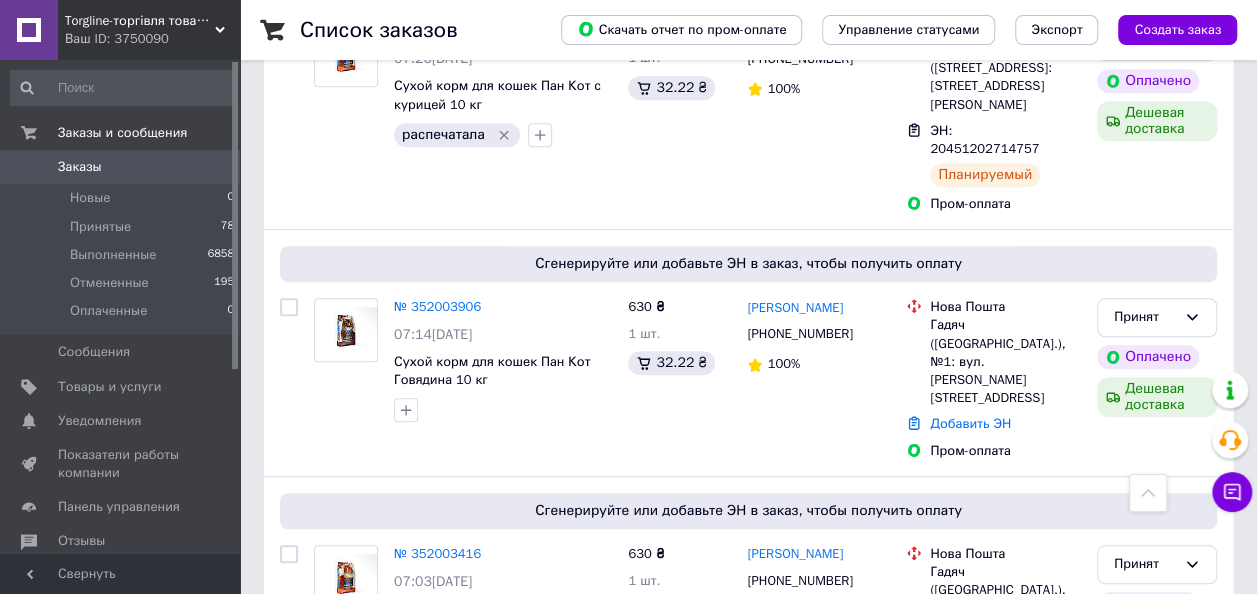 scroll, scrollTop: 554, scrollLeft: 0, axis: vertical 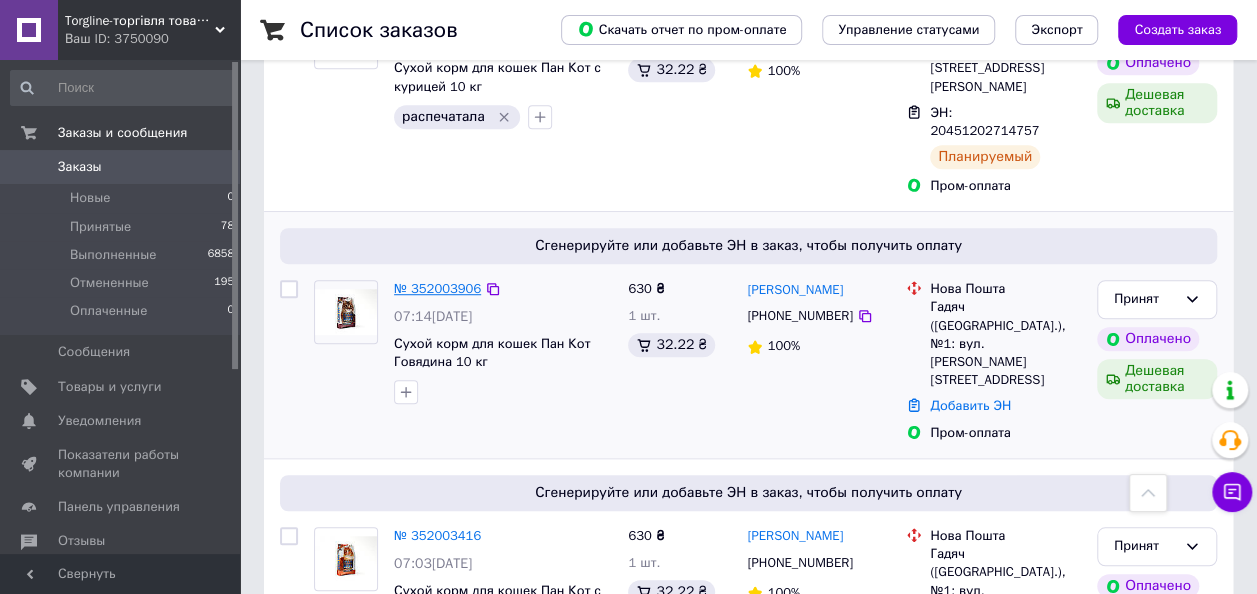 click on "№ 352003906" at bounding box center (437, 288) 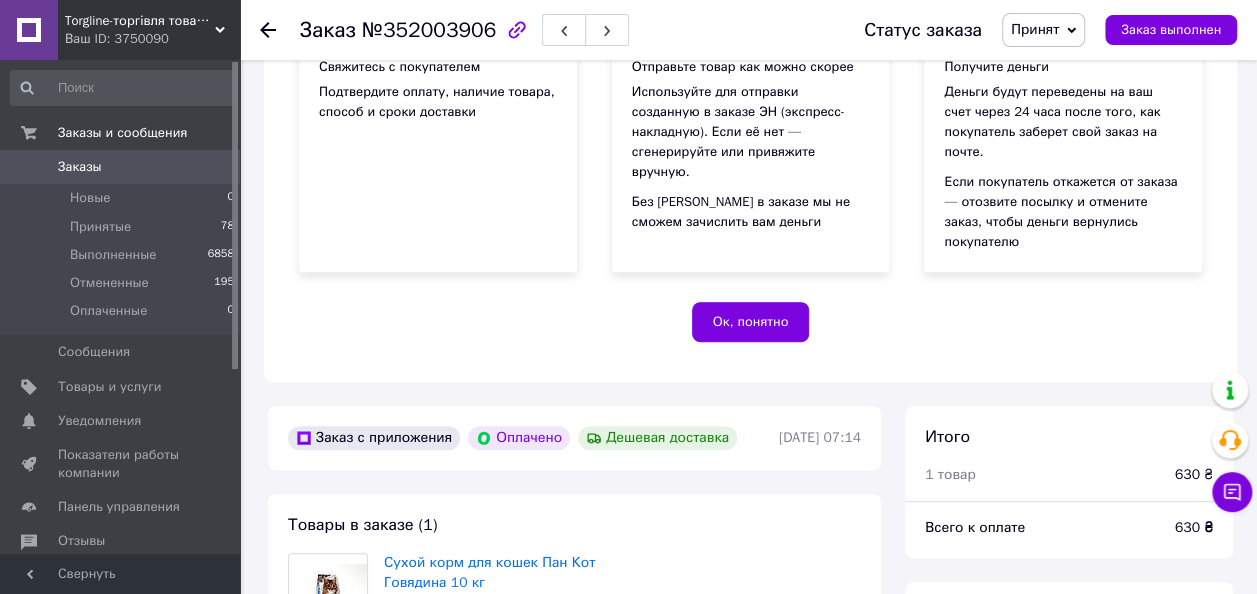 scroll, scrollTop: 554, scrollLeft: 0, axis: vertical 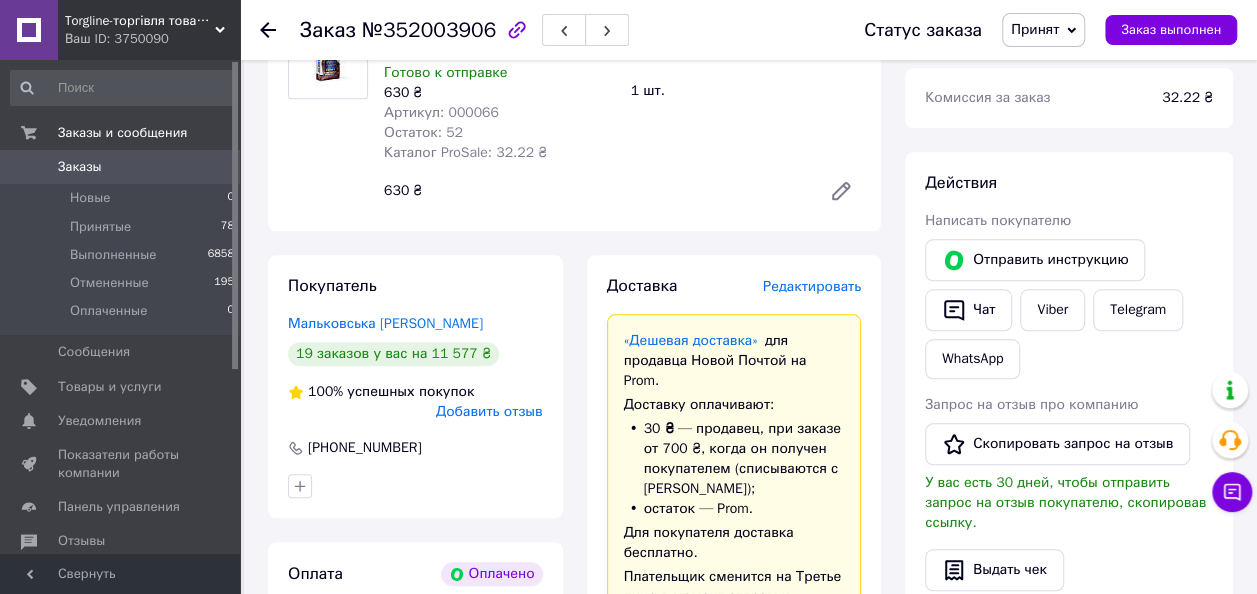 click on "Редактировать" at bounding box center (812, 286) 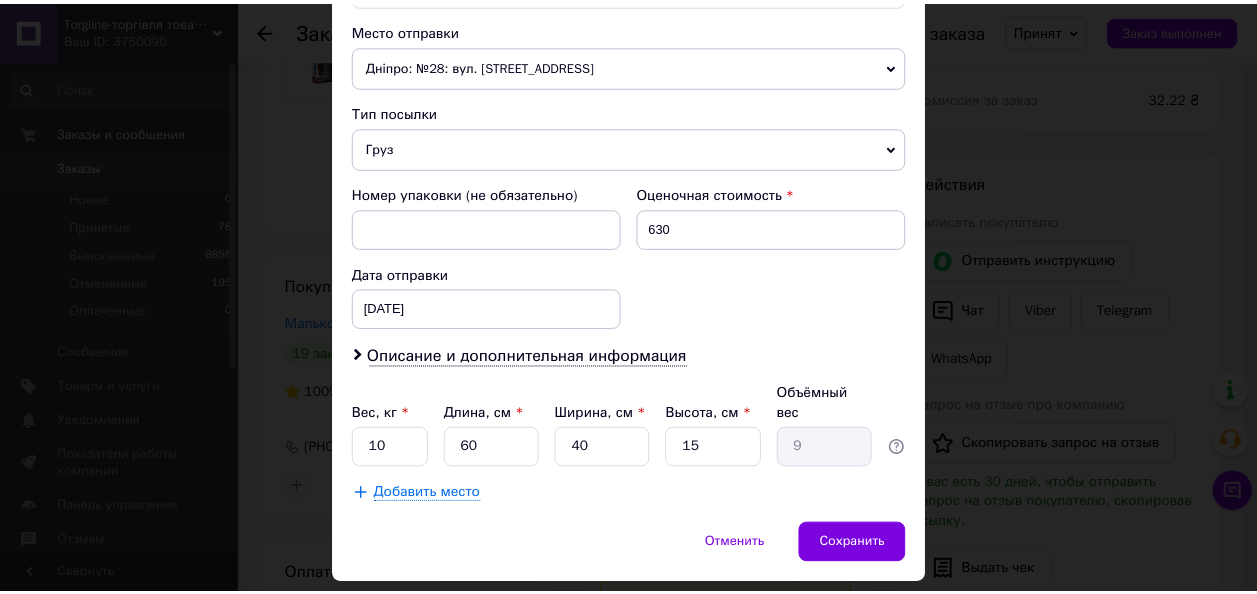 scroll, scrollTop: 725, scrollLeft: 0, axis: vertical 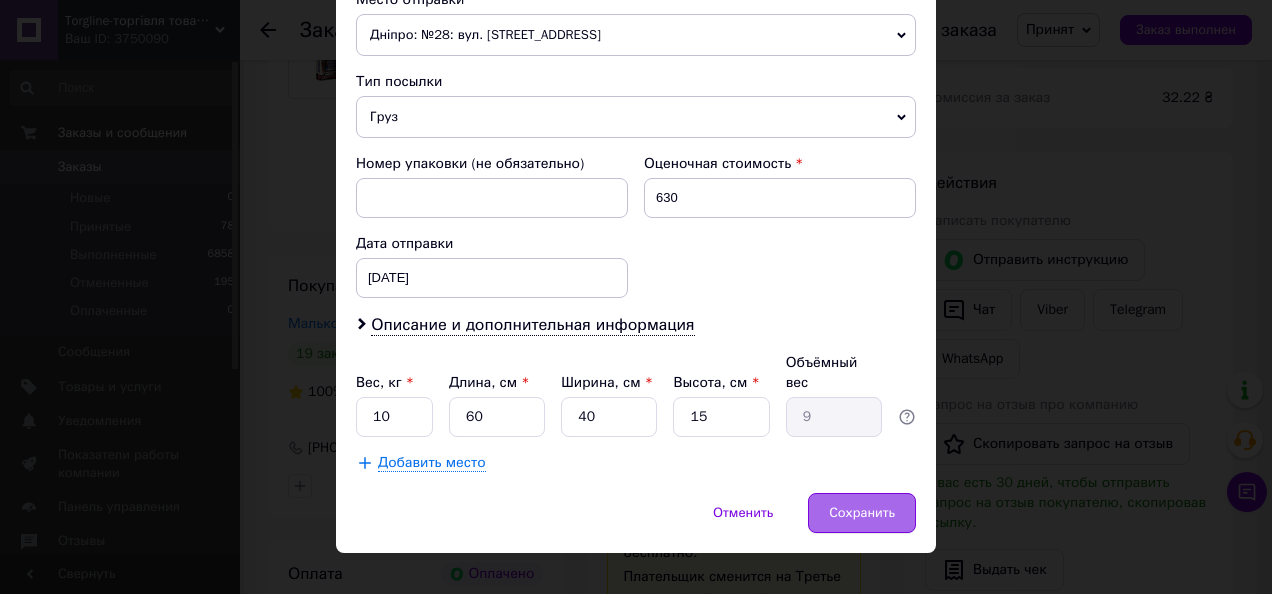 click on "Сохранить" at bounding box center (862, 513) 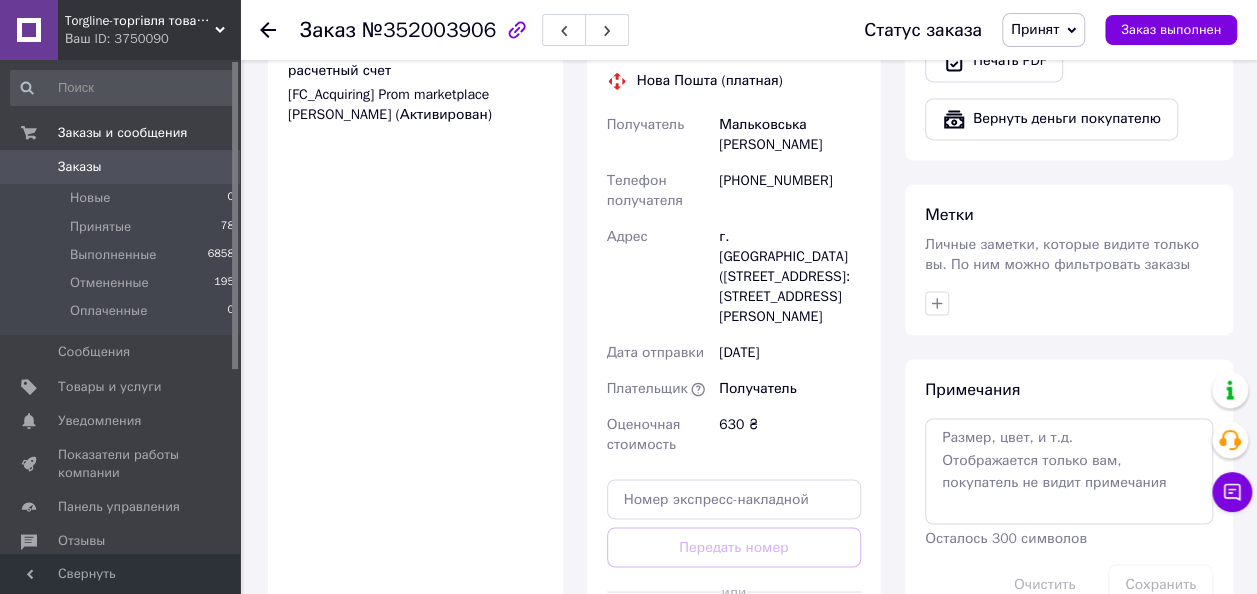 scroll, scrollTop: 1470, scrollLeft: 0, axis: vertical 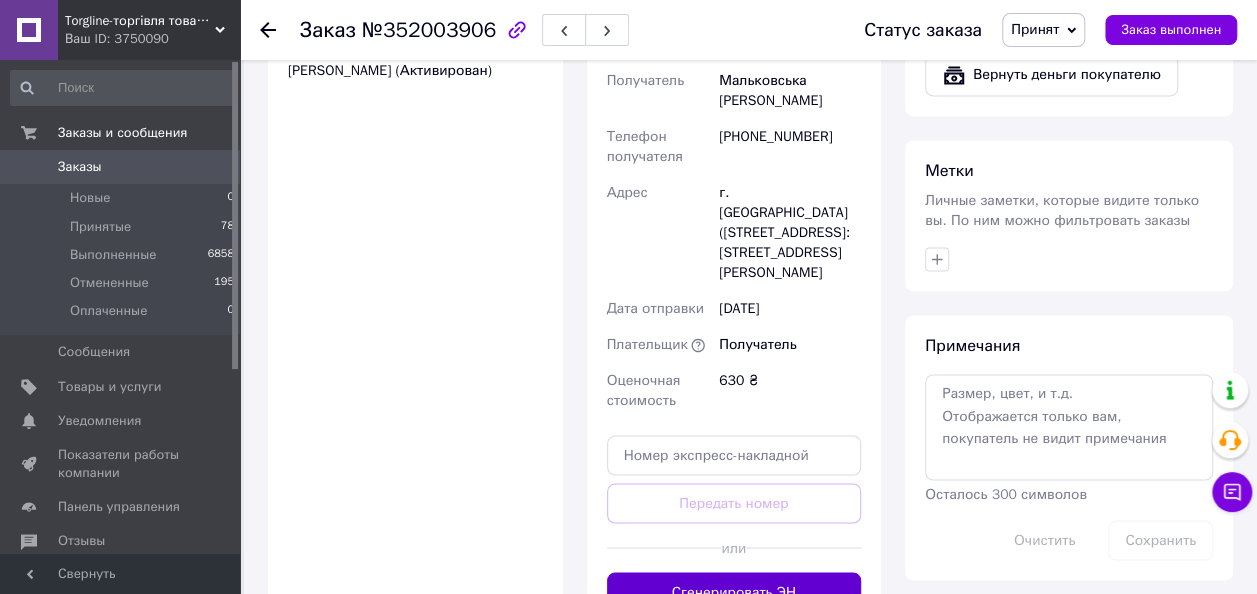 click on "Сгенерировать ЭН" at bounding box center [734, 592] 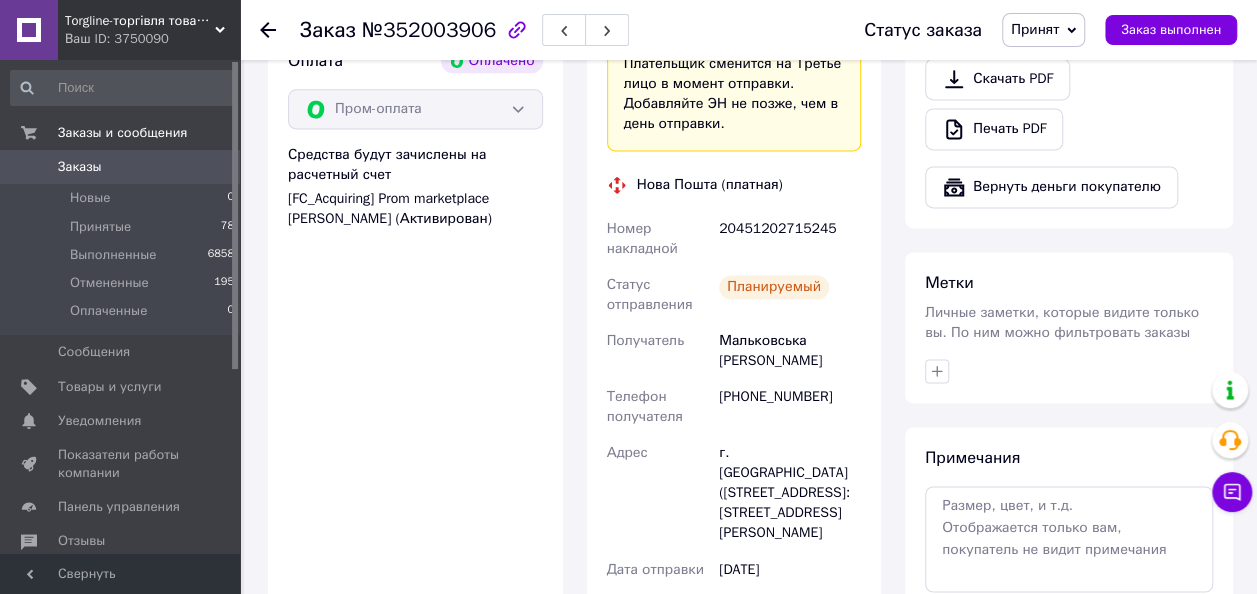 scroll, scrollTop: 1222, scrollLeft: 0, axis: vertical 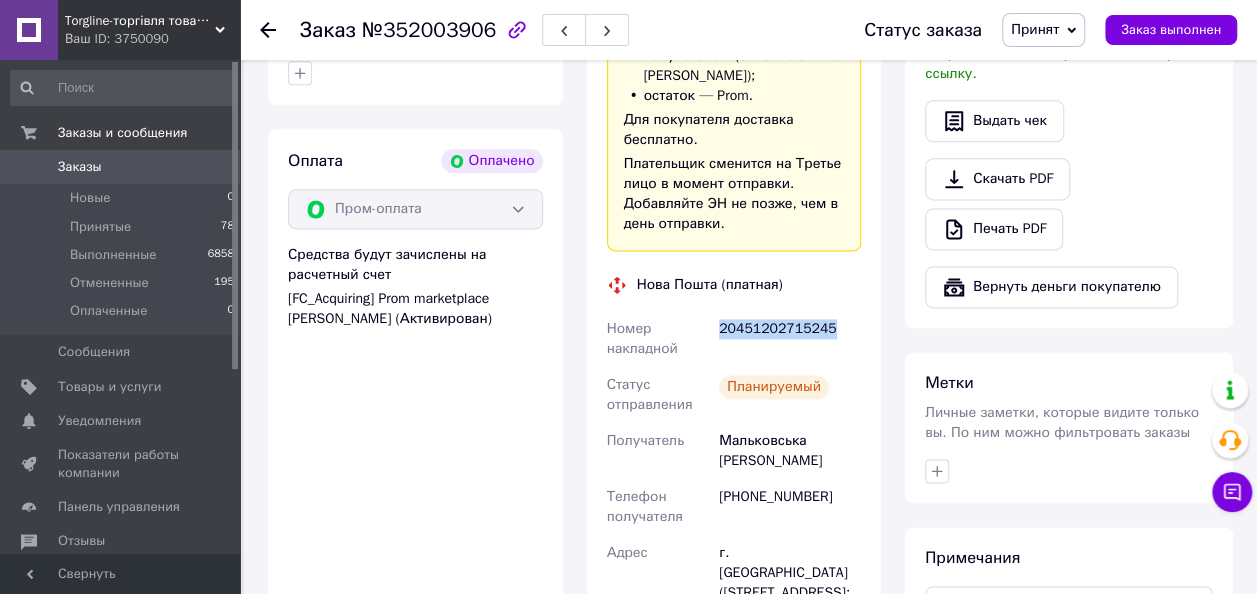drag, startPoint x: 841, startPoint y: 290, endPoint x: 712, endPoint y: 307, distance: 130.11533 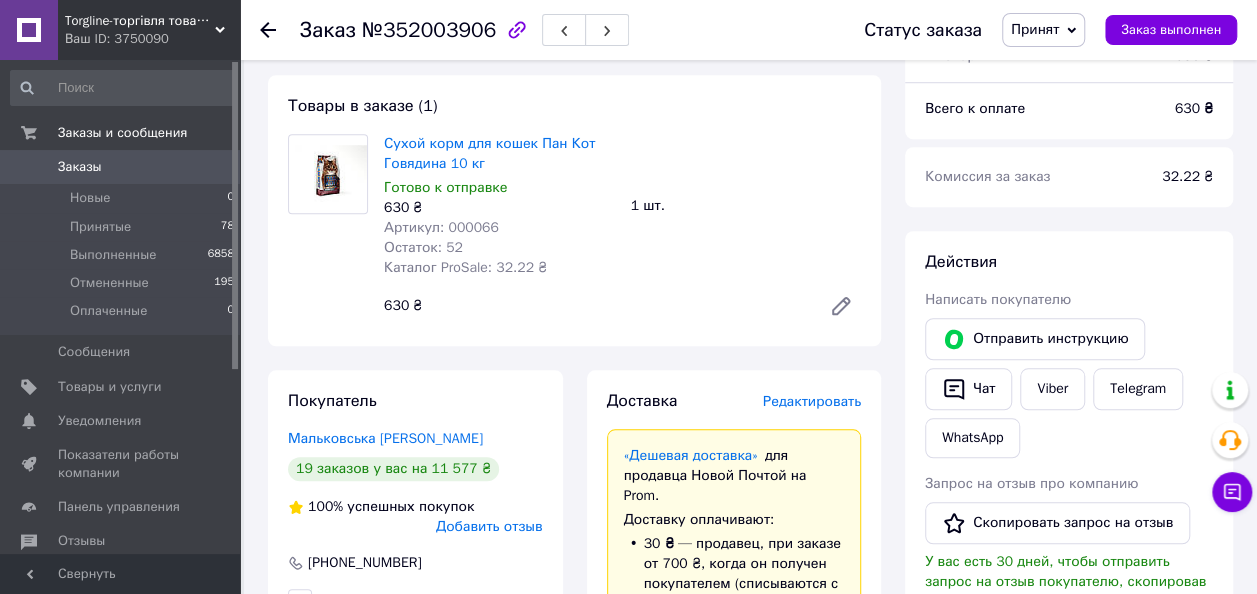 scroll, scrollTop: 640, scrollLeft: 0, axis: vertical 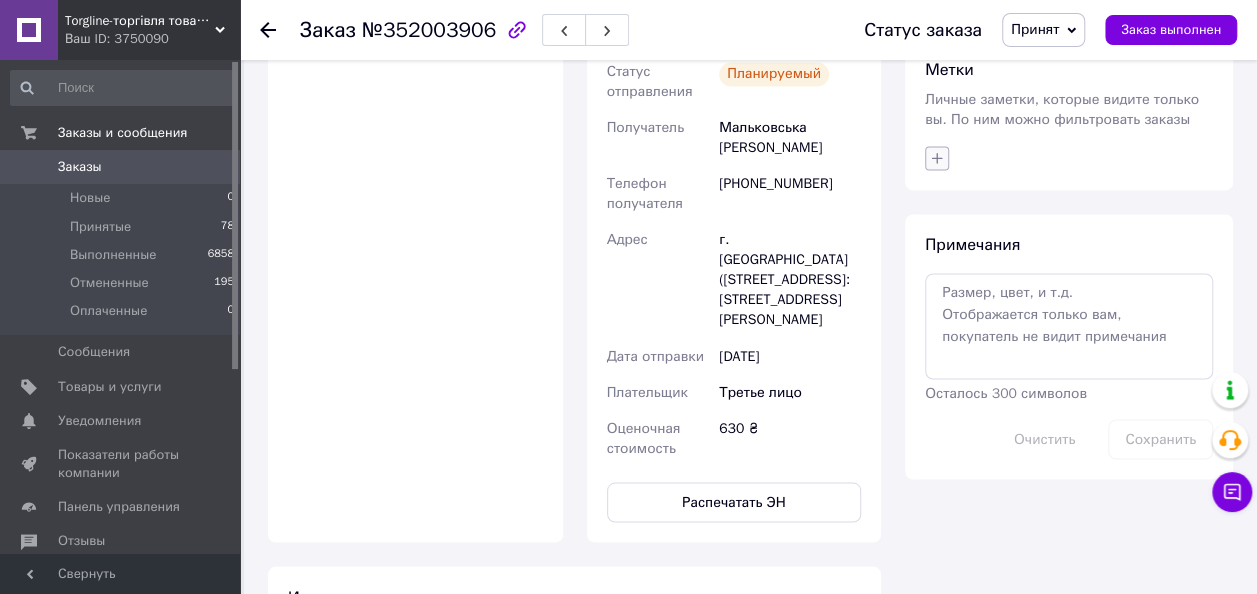 click 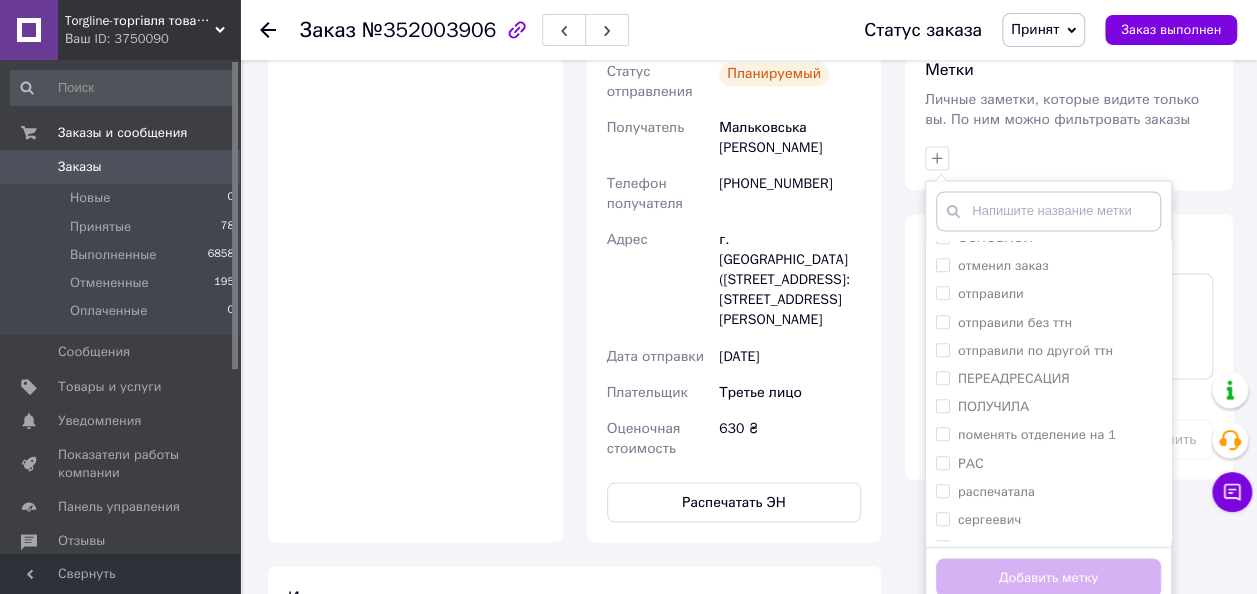 scroll, scrollTop: 783, scrollLeft: 0, axis: vertical 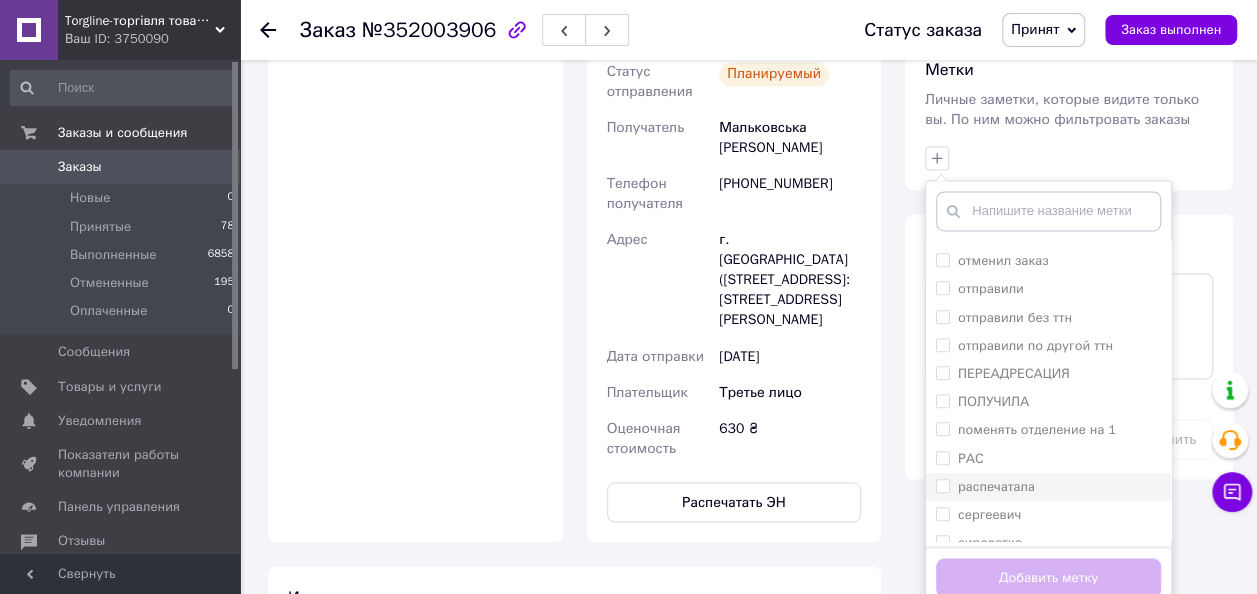click on "распечатала" at bounding box center (942, 485) 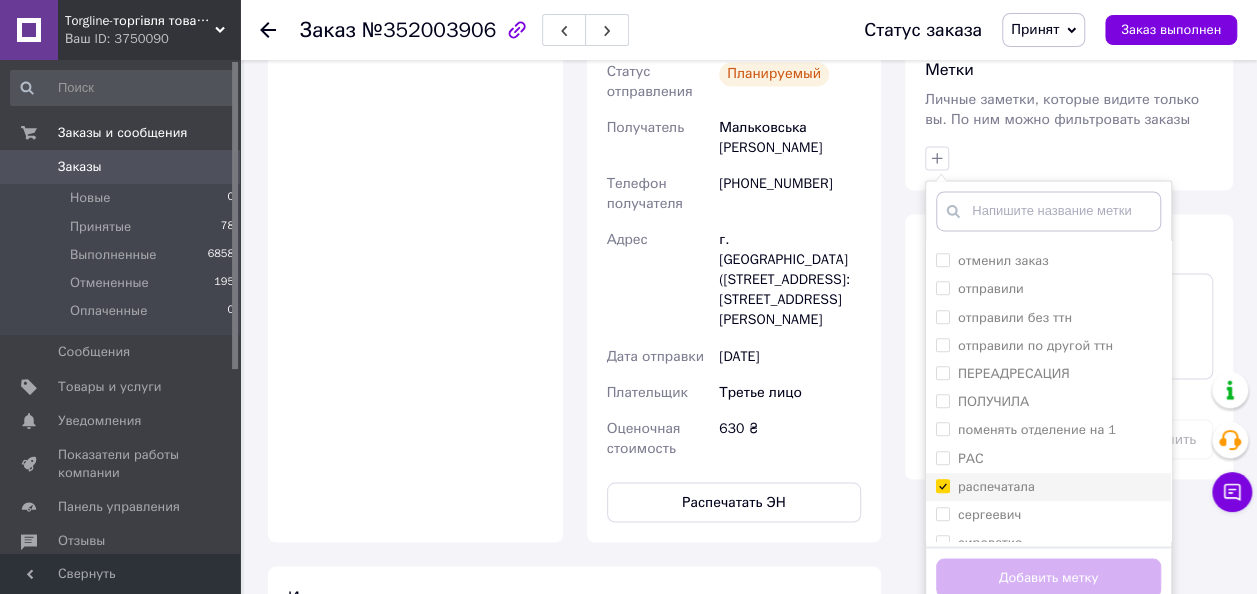 checkbox on "true" 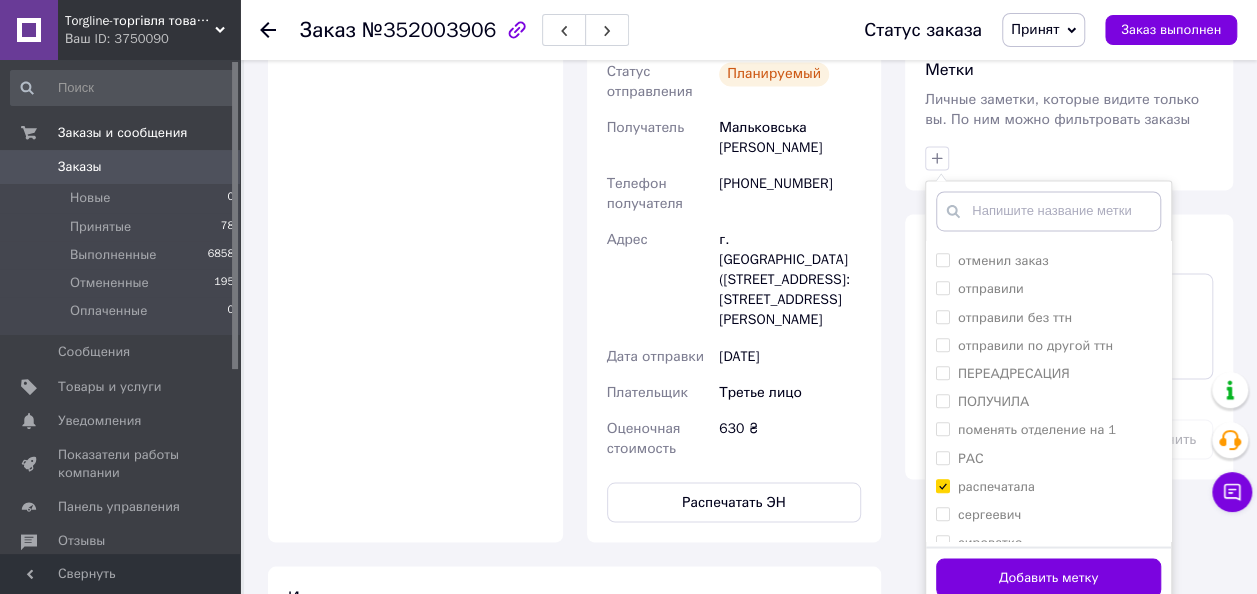click on "Добавить метку" at bounding box center [1048, 577] 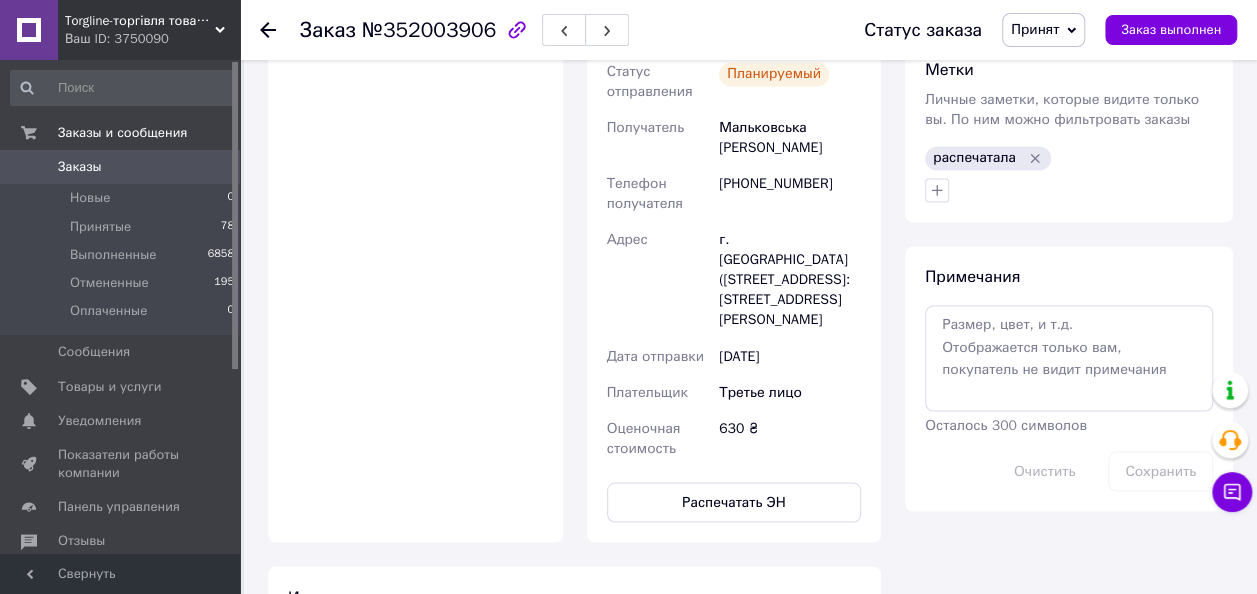 click 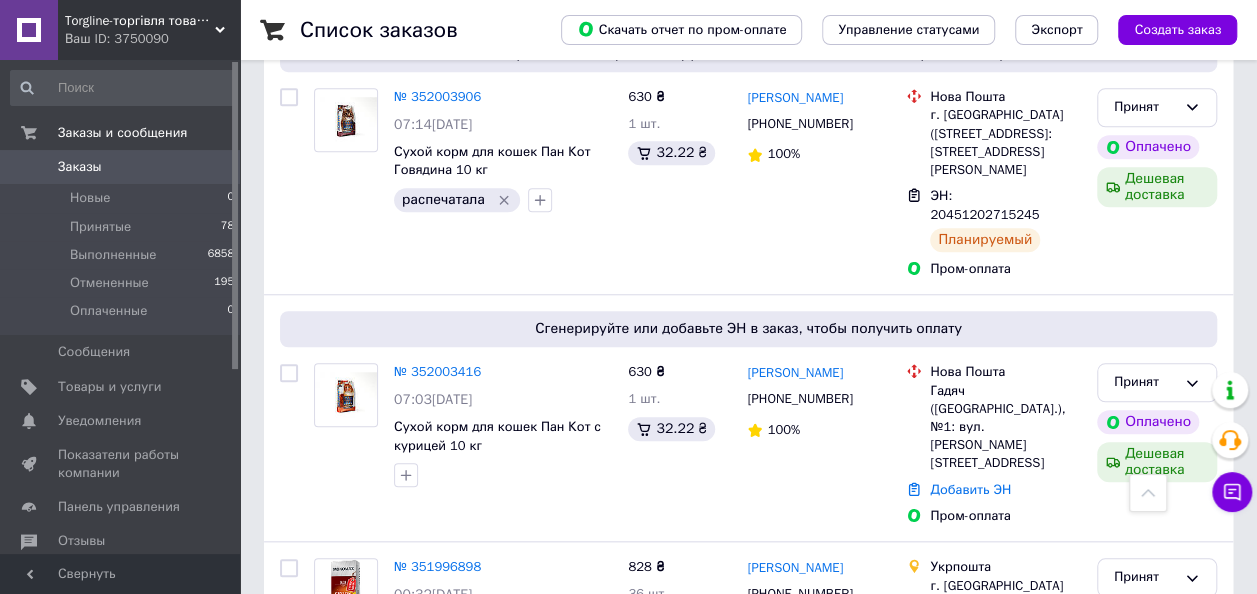 scroll, scrollTop: 764, scrollLeft: 0, axis: vertical 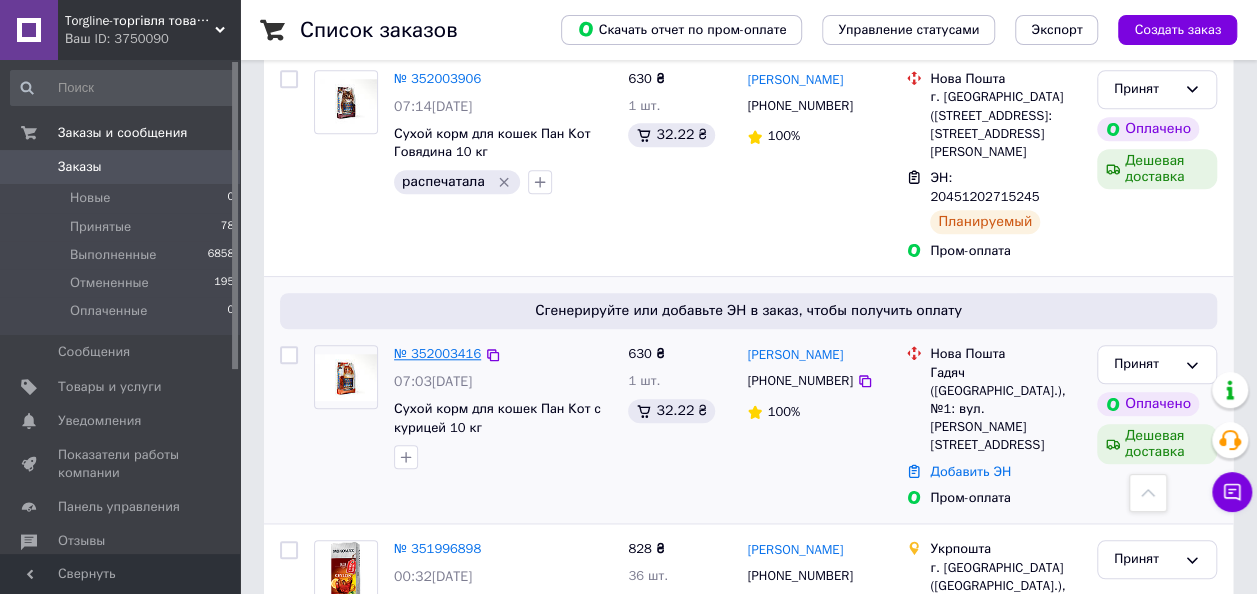 click on "№ 352003416" at bounding box center [437, 353] 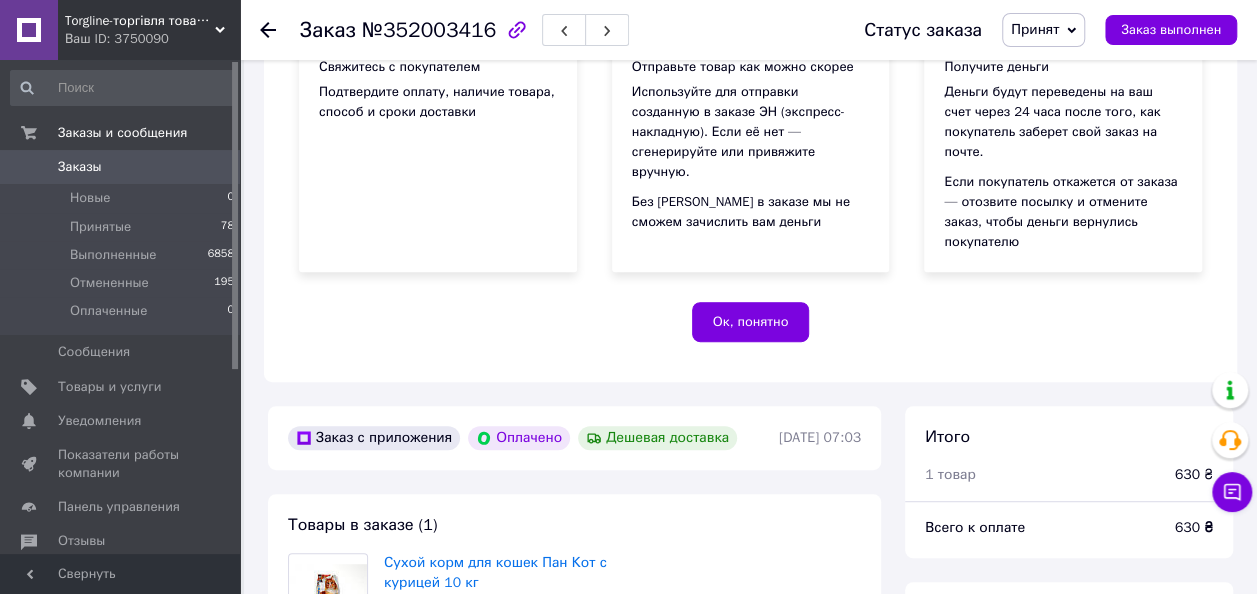scroll, scrollTop: 764, scrollLeft: 0, axis: vertical 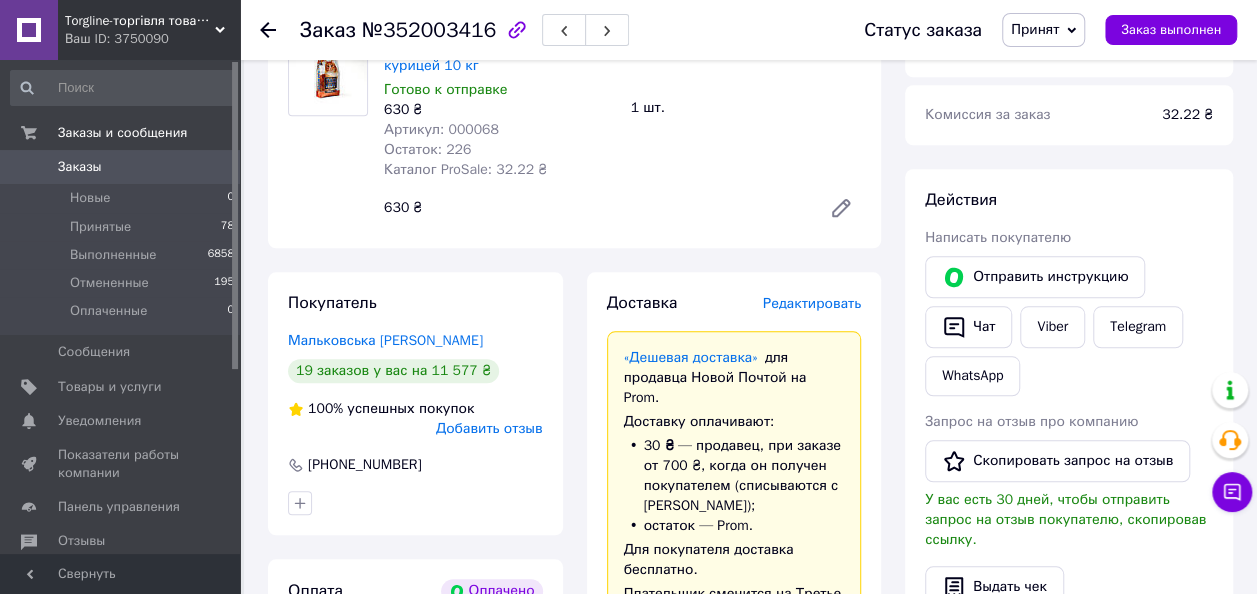 click on "Редактировать" at bounding box center (812, 303) 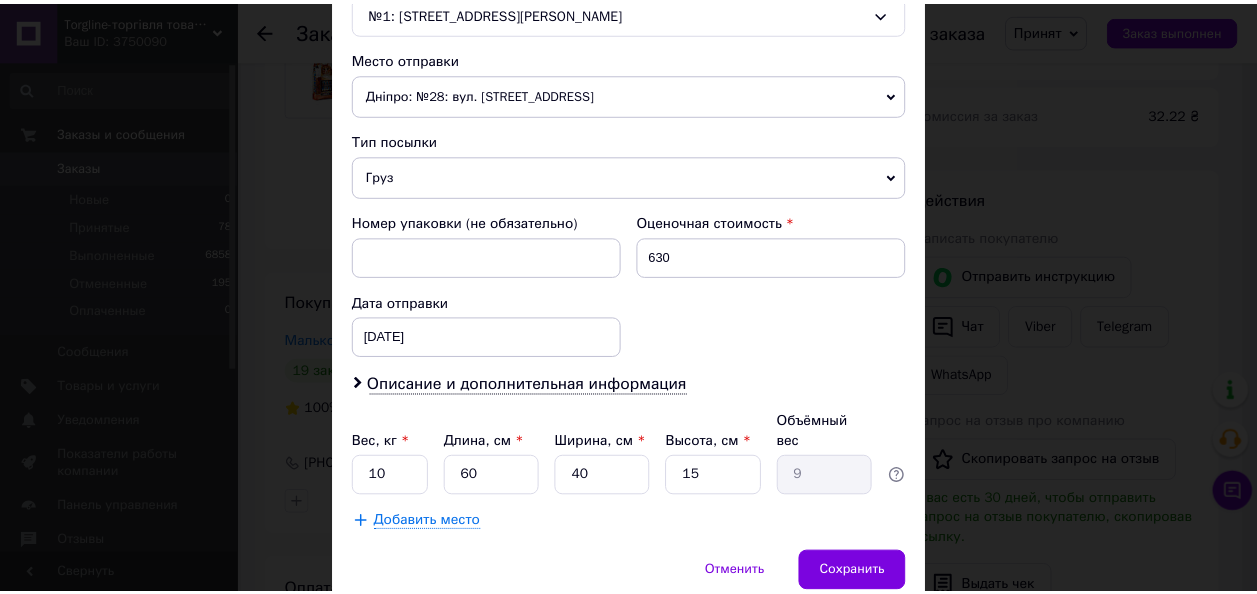 scroll, scrollTop: 692, scrollLeft: 0, axis: vertical 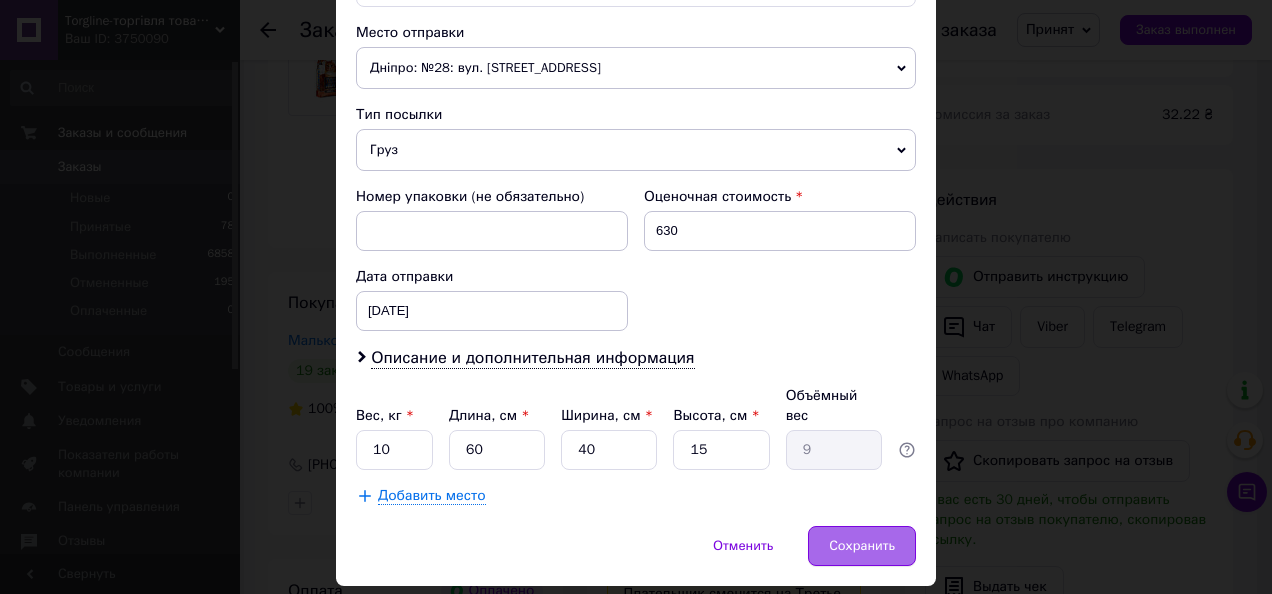 click on "Сохранить" at bounding box center [862, 546] 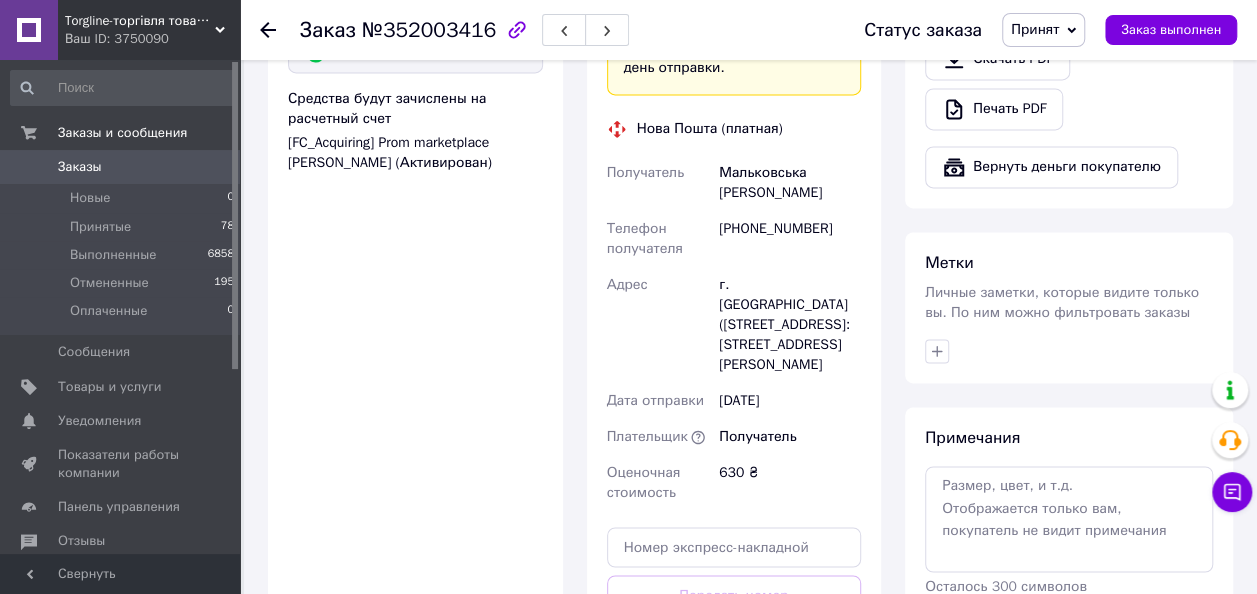 scroll, scrollTop: 1441, scrollLeft: 0, axis: vertical 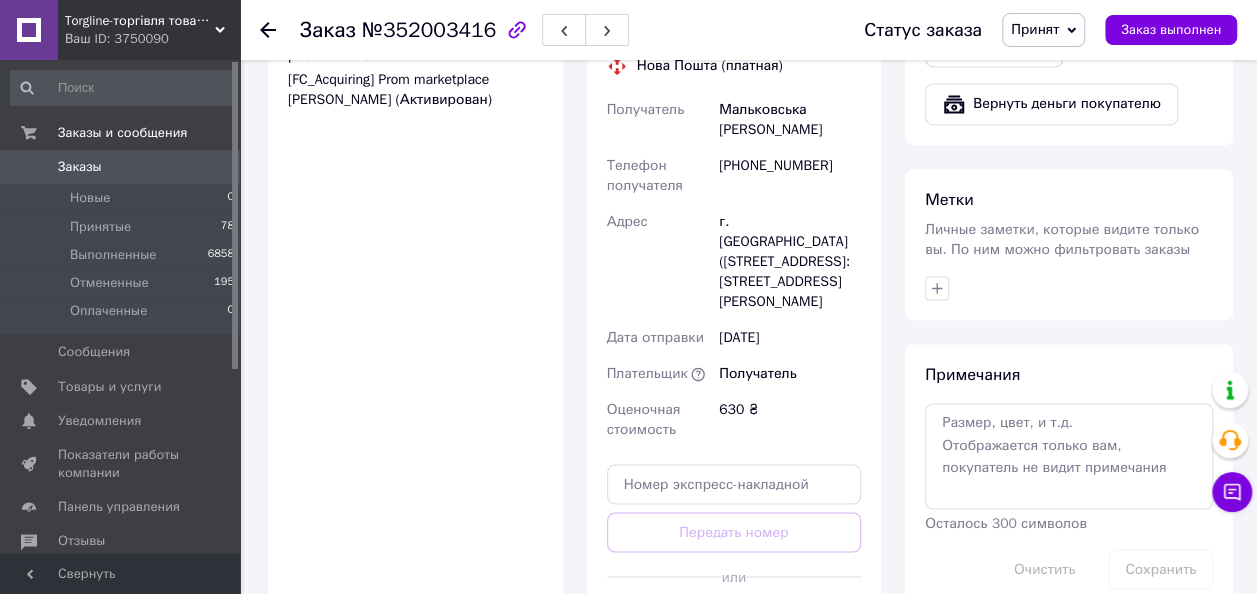 click on "Сгенерировать ЭН" at bounding box center (734, 621) 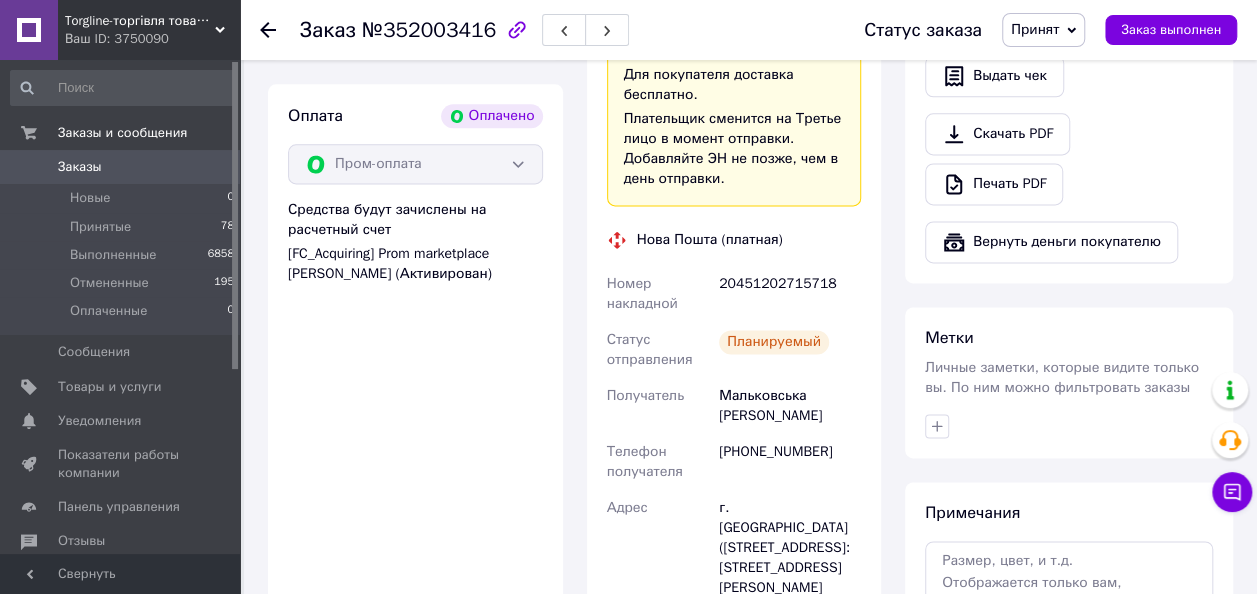 scroll, scrollTop: 1264, scrollLeft: 0, axis: vertical 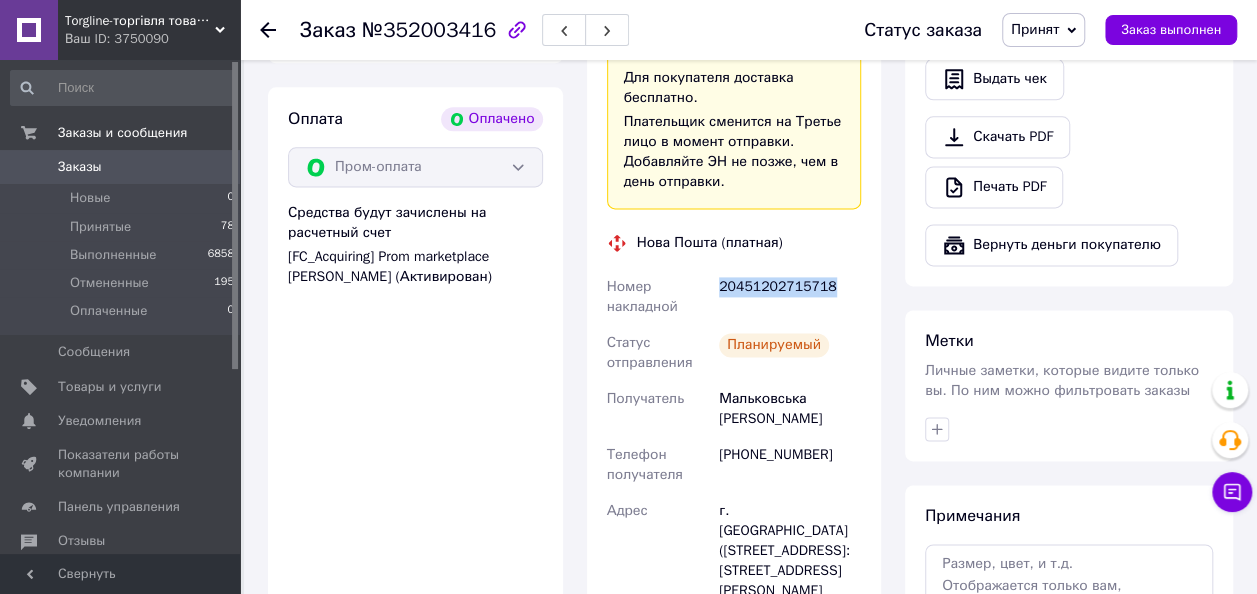 drag, startPoint x: 852, startPoint y: 248, endPoint x: 704, endPoint y: 273, distance: 150.09663 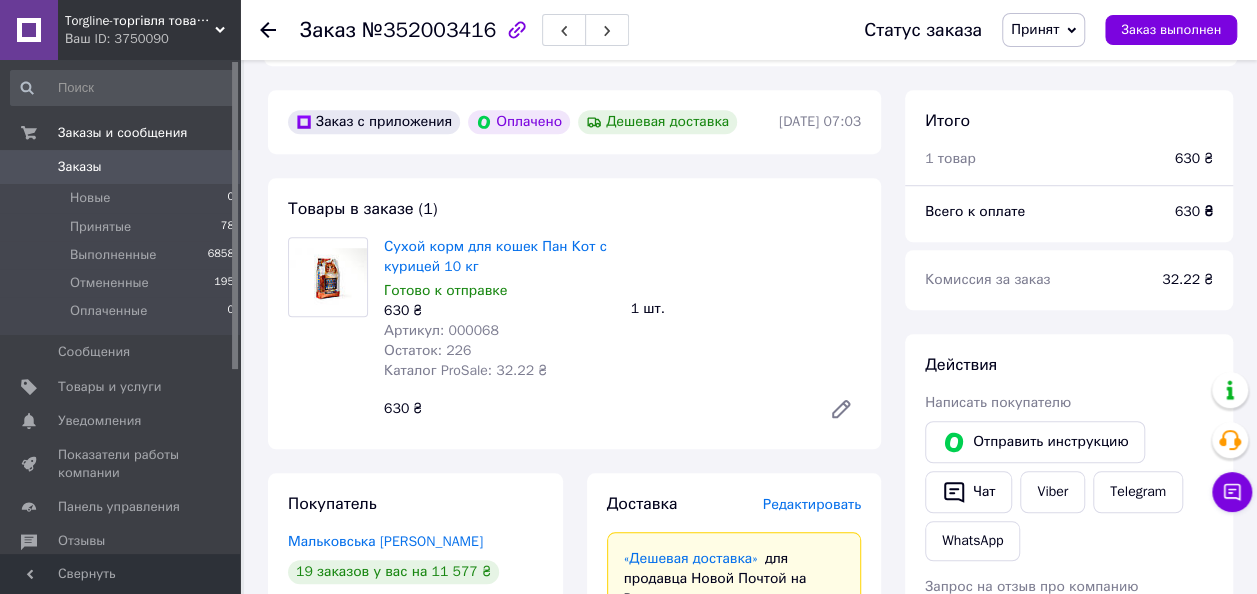 scroll, scrollTop: 584, scrollLeft: 0, axis: vertical 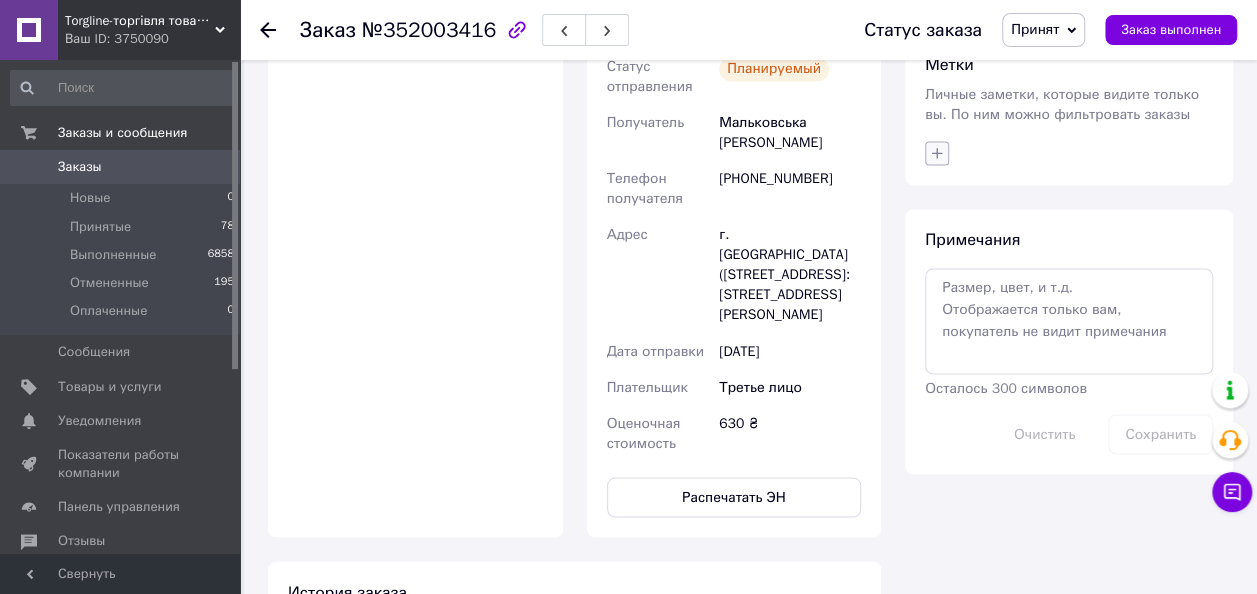 click 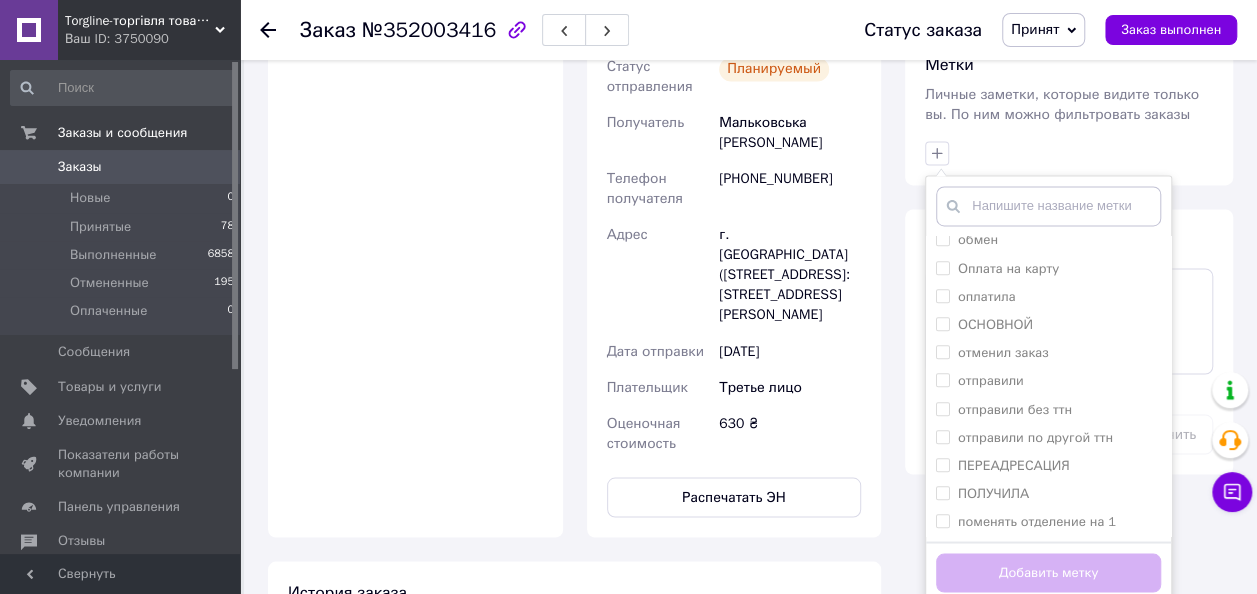 scroll, scrollTop: 692, scrollLeft: 0, axis: vertical 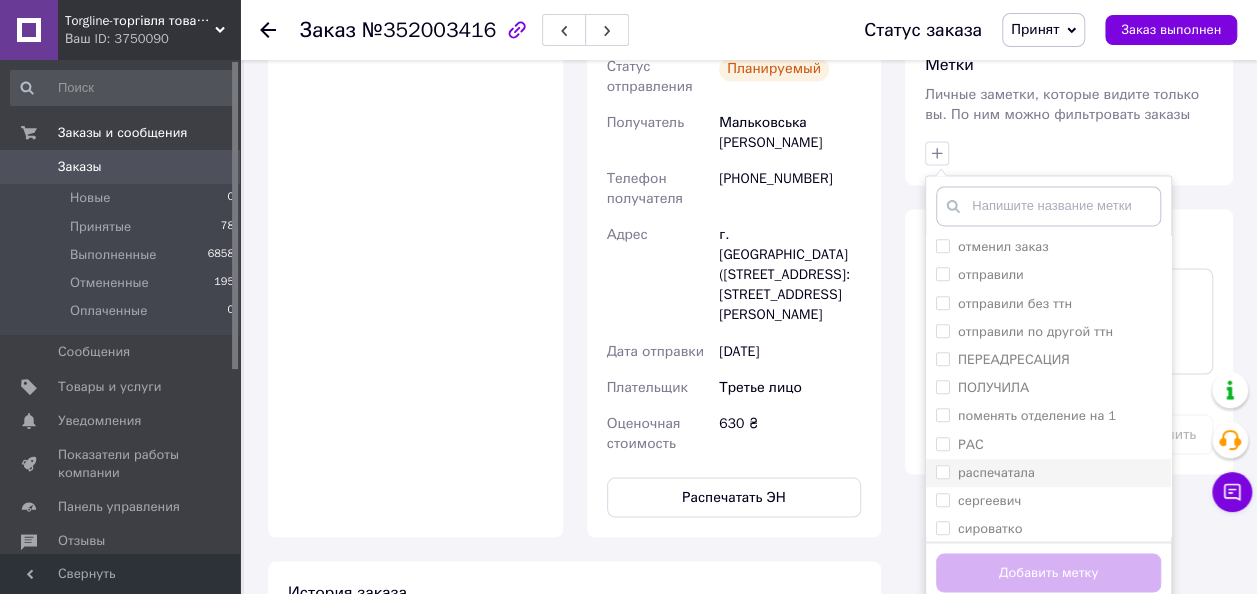 click on "распечатала" at bounding box center [942, 471] 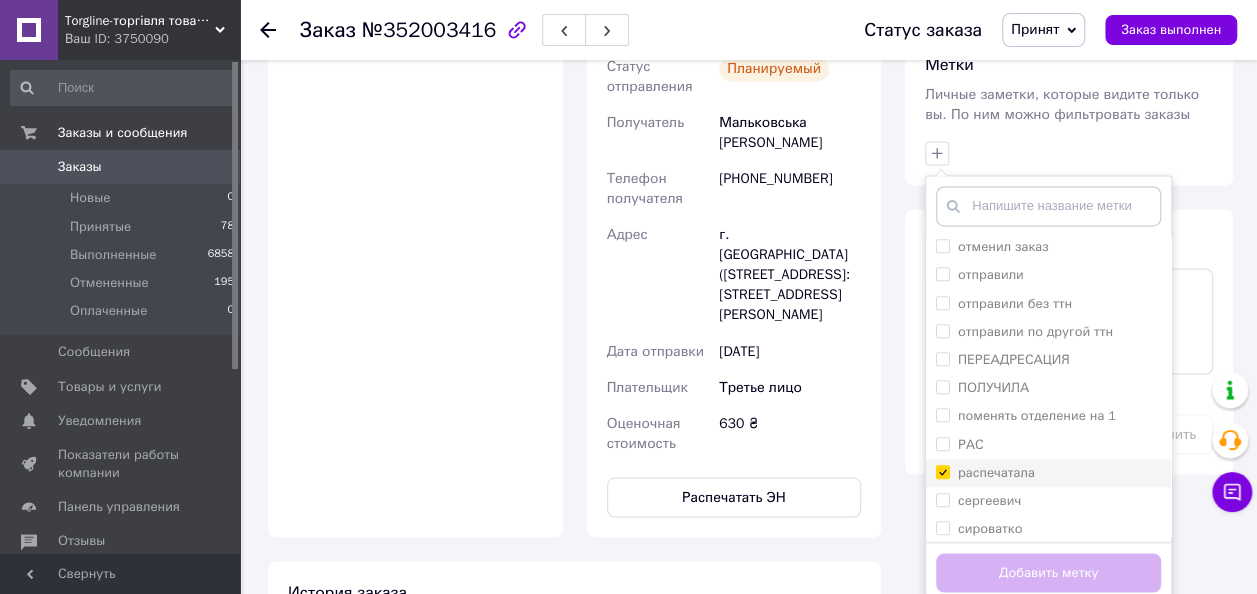 checkbox on "true" 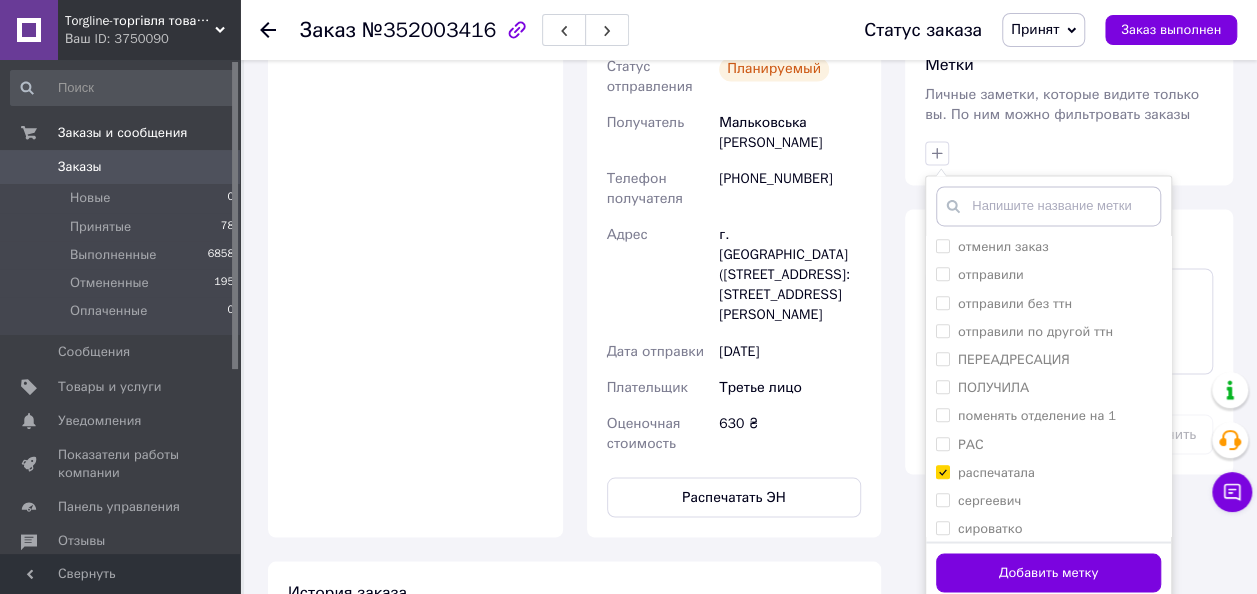 click on "Добавить метку" at bounding box center (1048, 571) 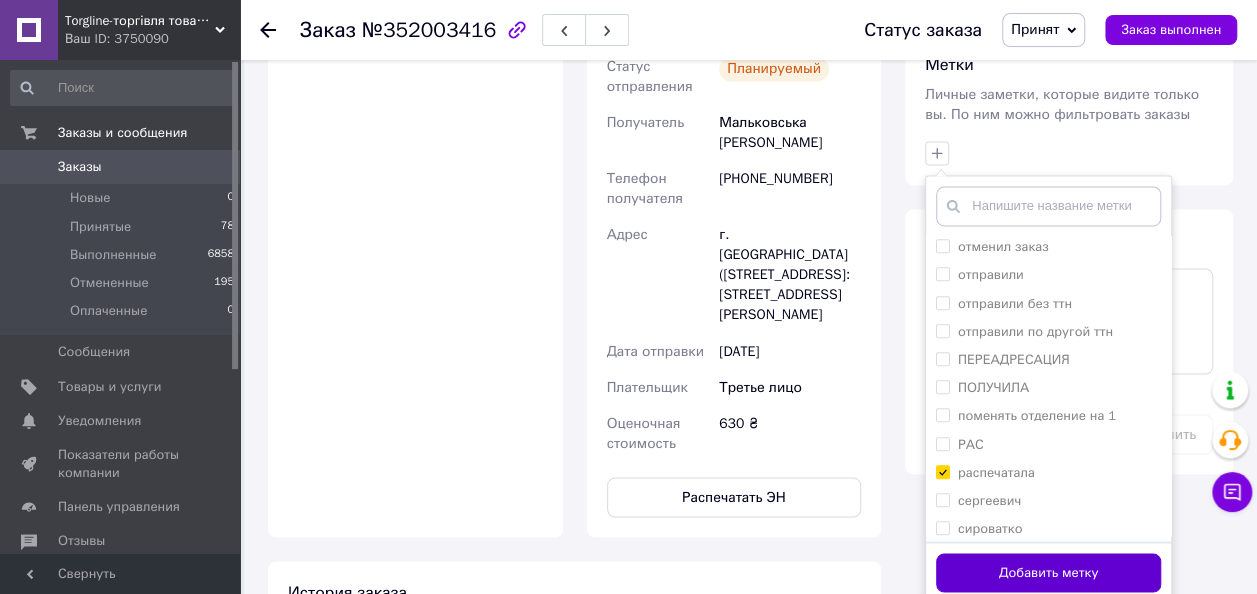 click on "Добавить метку" at bounding box center (1048, 572) 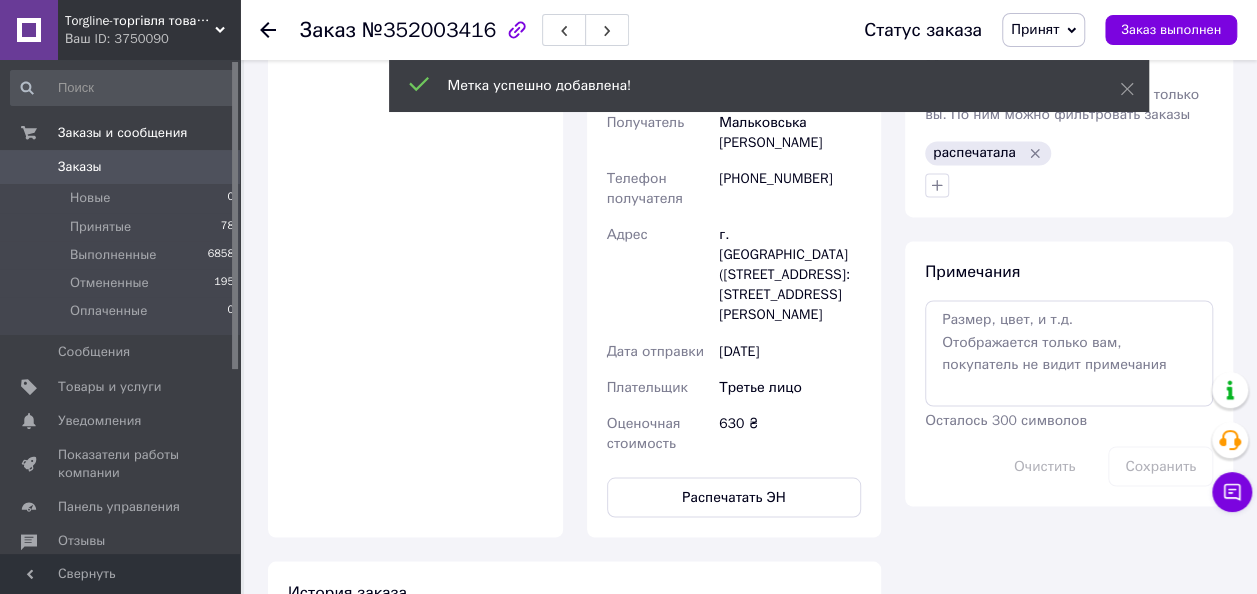 click 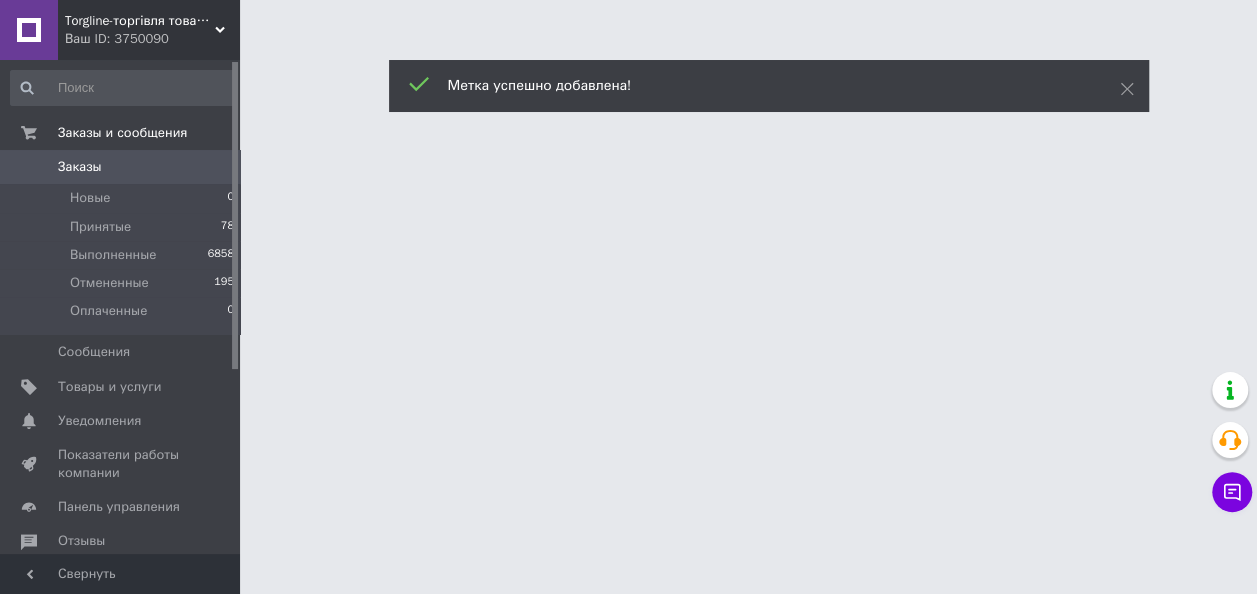 scroll, scrollTop: 0, scrollLeft: 0, axis: both 